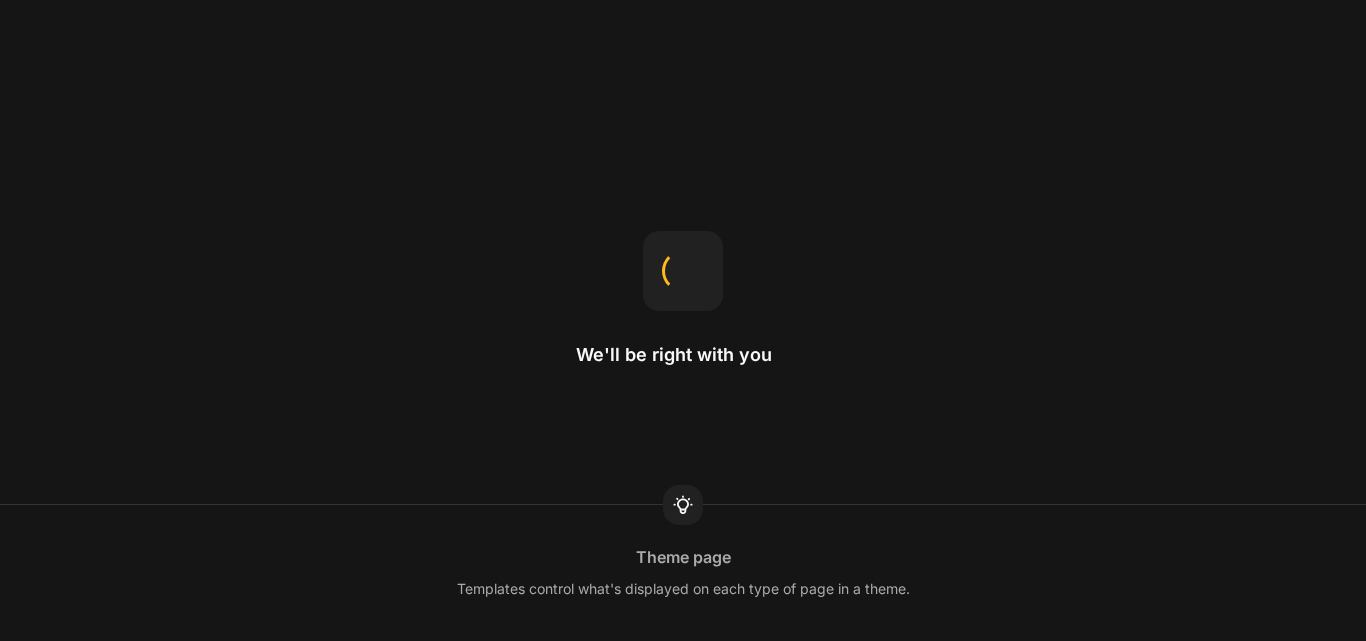 scroll, scrollTop: 0, scrollLeft: 0, axis: both 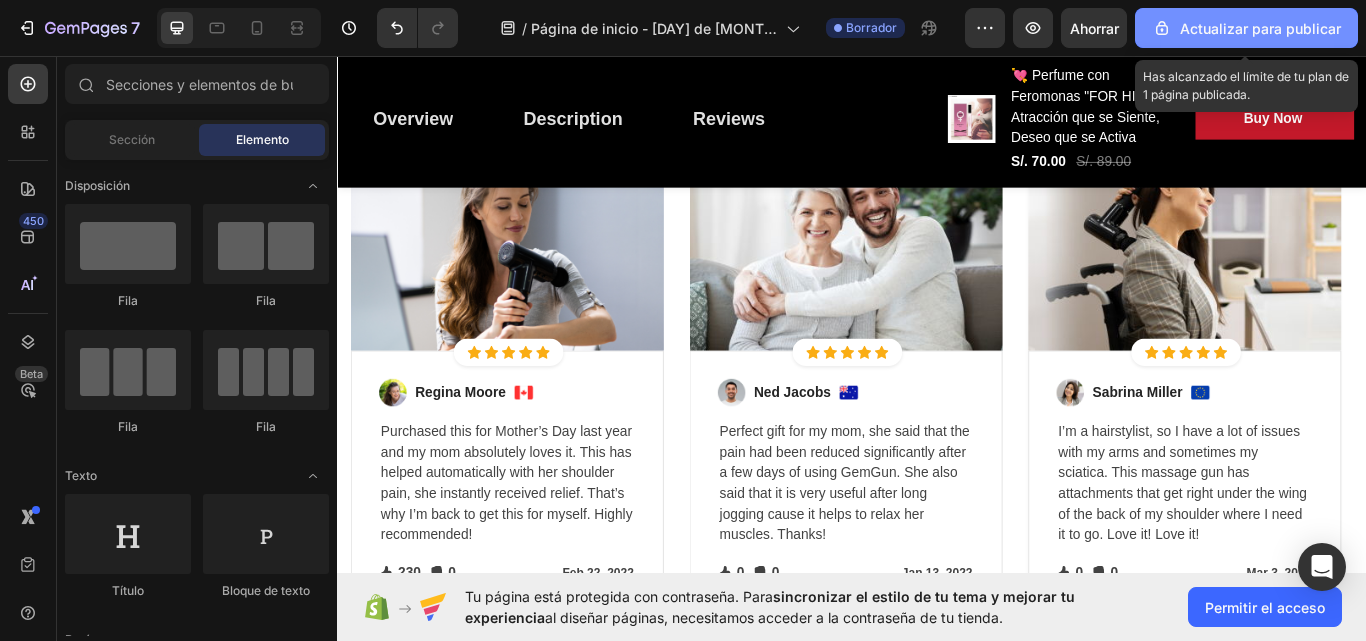 click on "Actualizar para publicar" 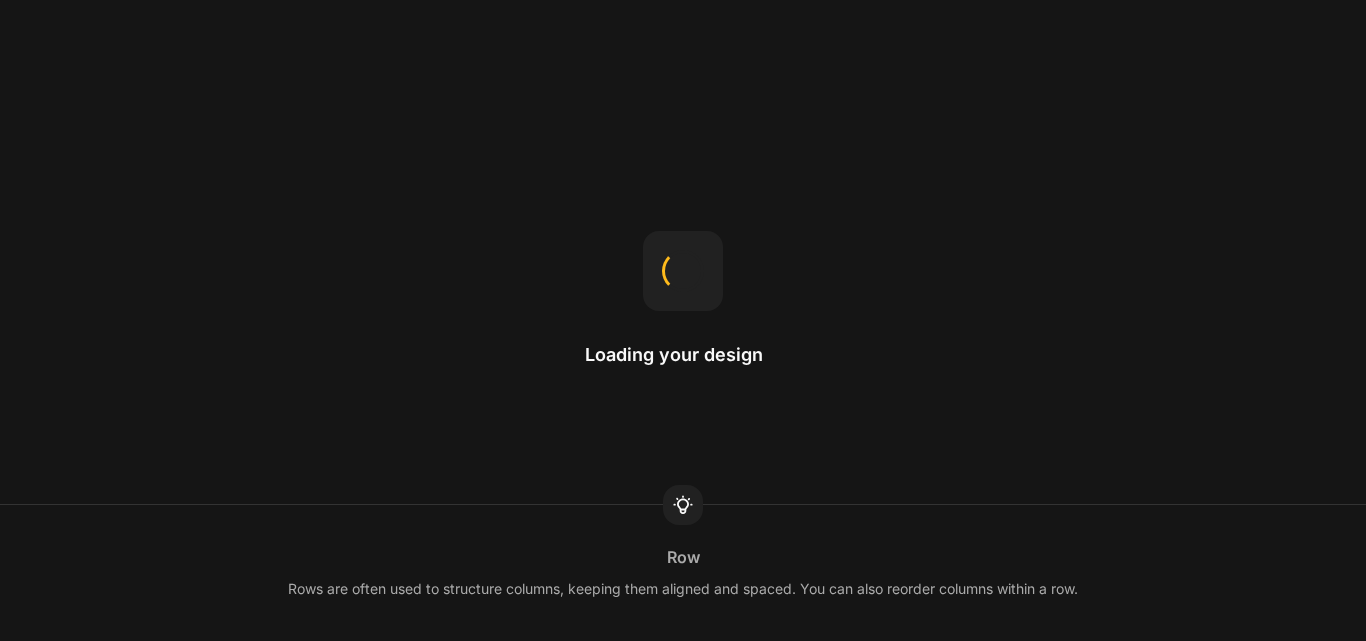scroll, scrollTop: 0, scrollLeft: 0, axis: both 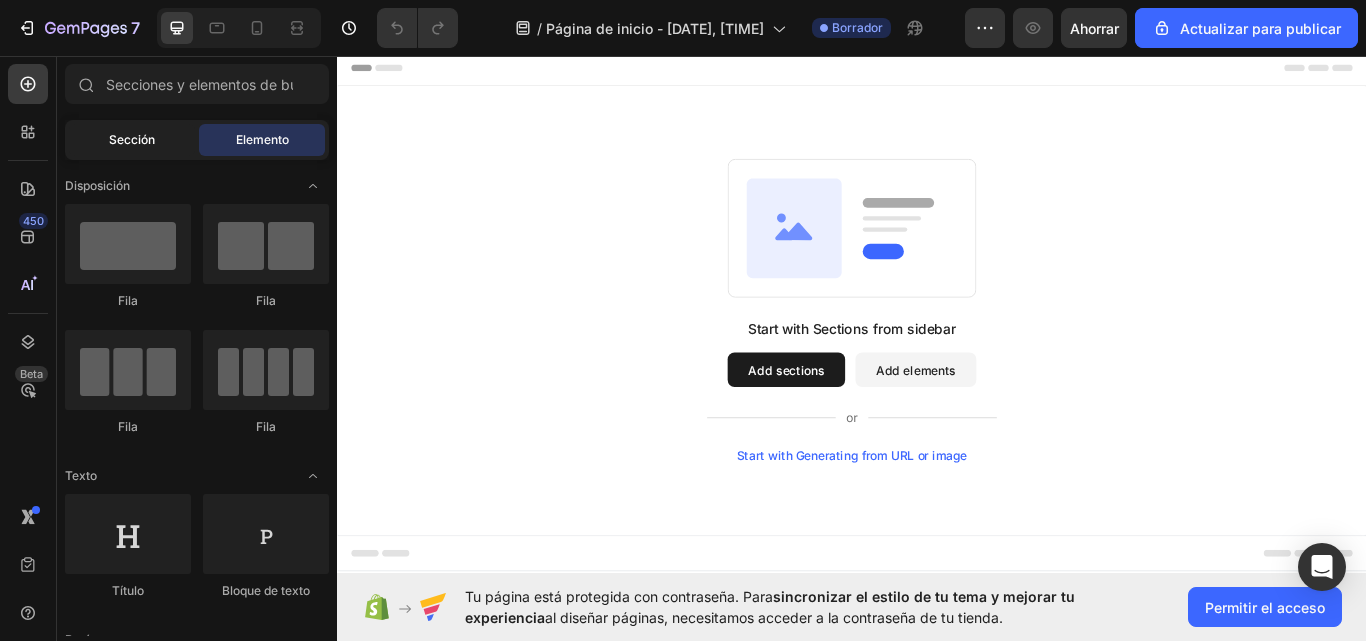 click on "Sección" at bounding box center [132, 139] 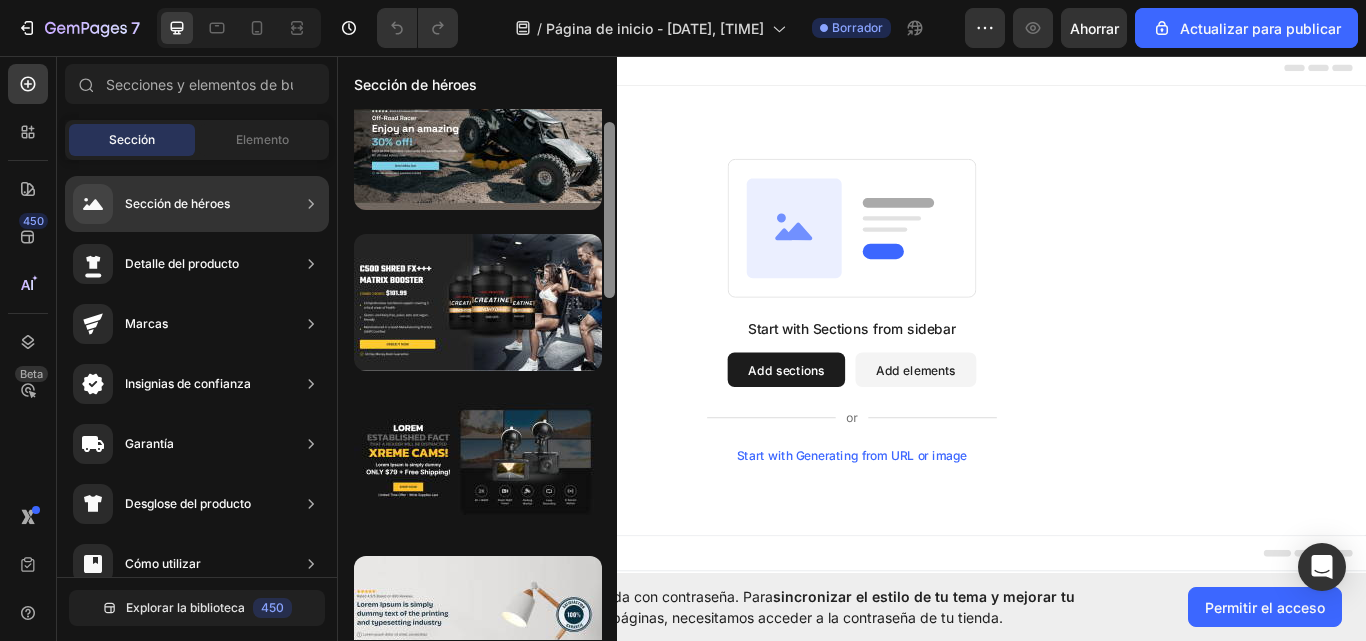 scroll, scrollTop: 0, scrollLeft: 0, axis: both 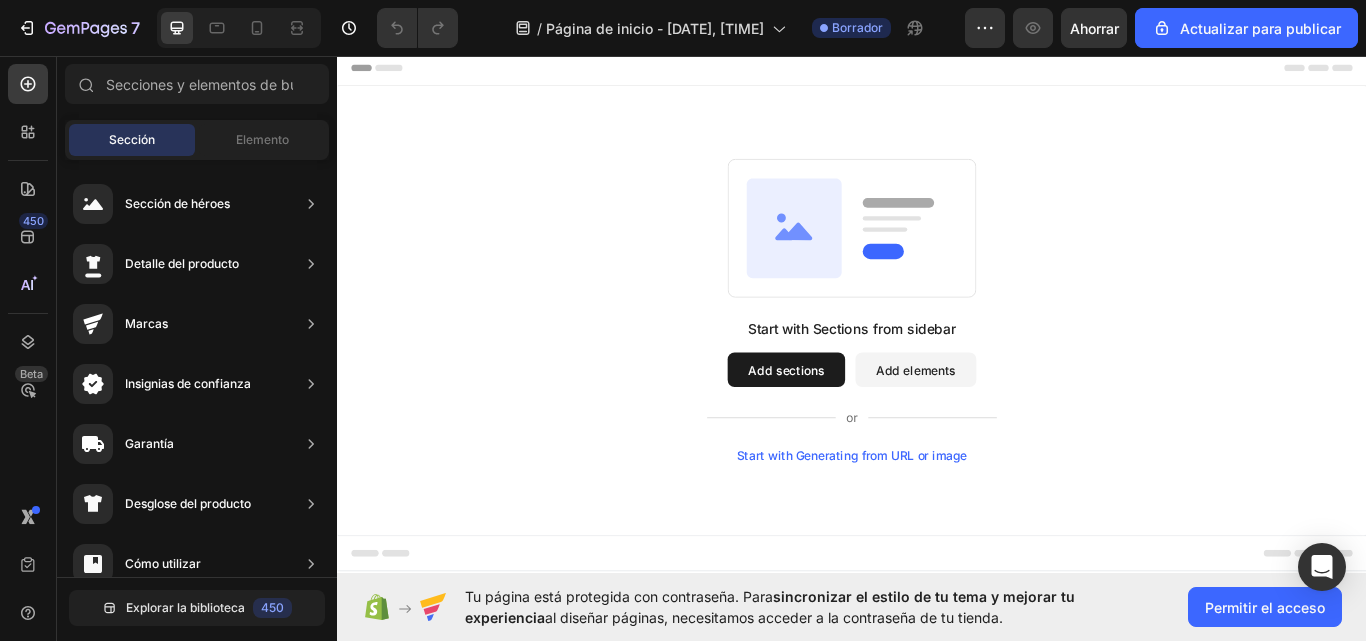 drag, startPoint x: 946, startPoint y: 316, endPoint x: 670, endPoint y: 372, distance: 281.62387 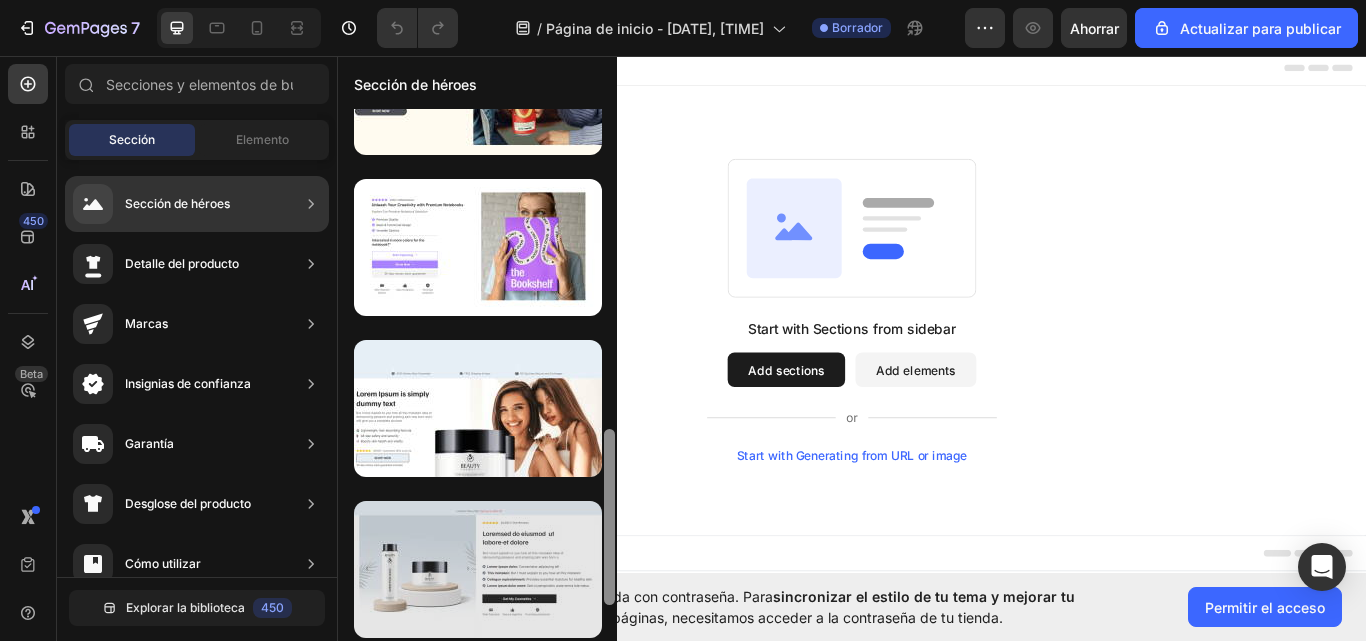 scroll, scrollTop: 926, scrollLeft: 0, axis: vertical 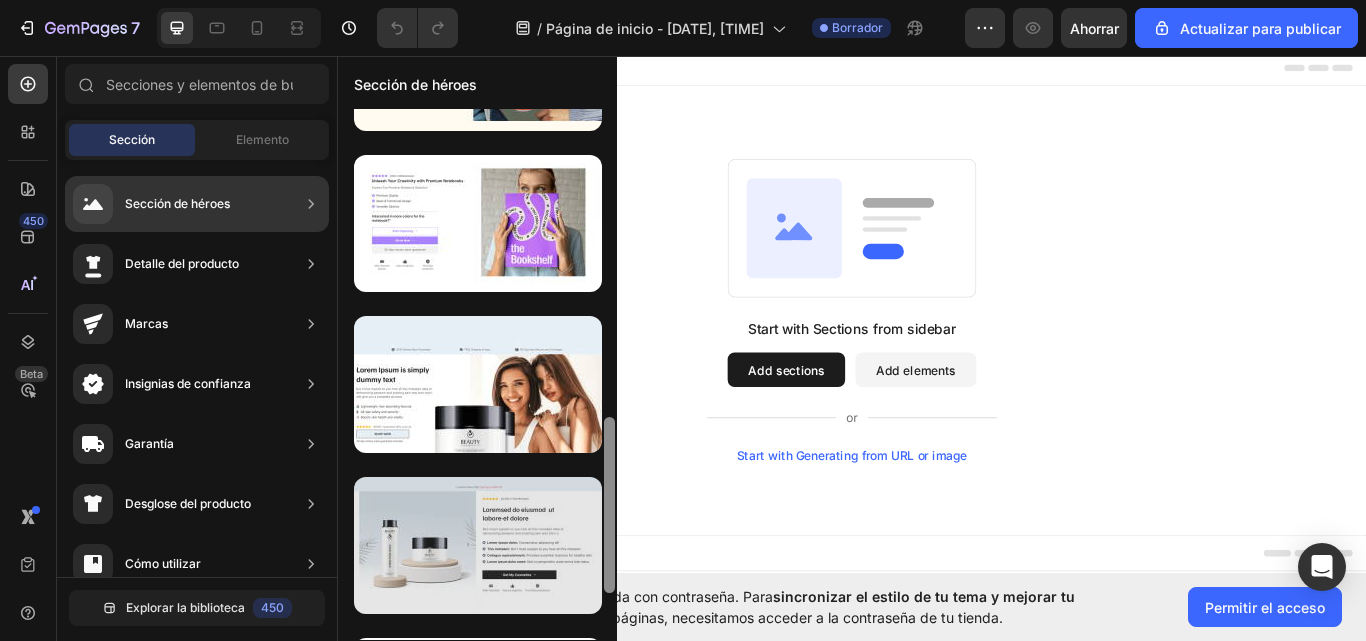 click at bounding box center [478, 545] 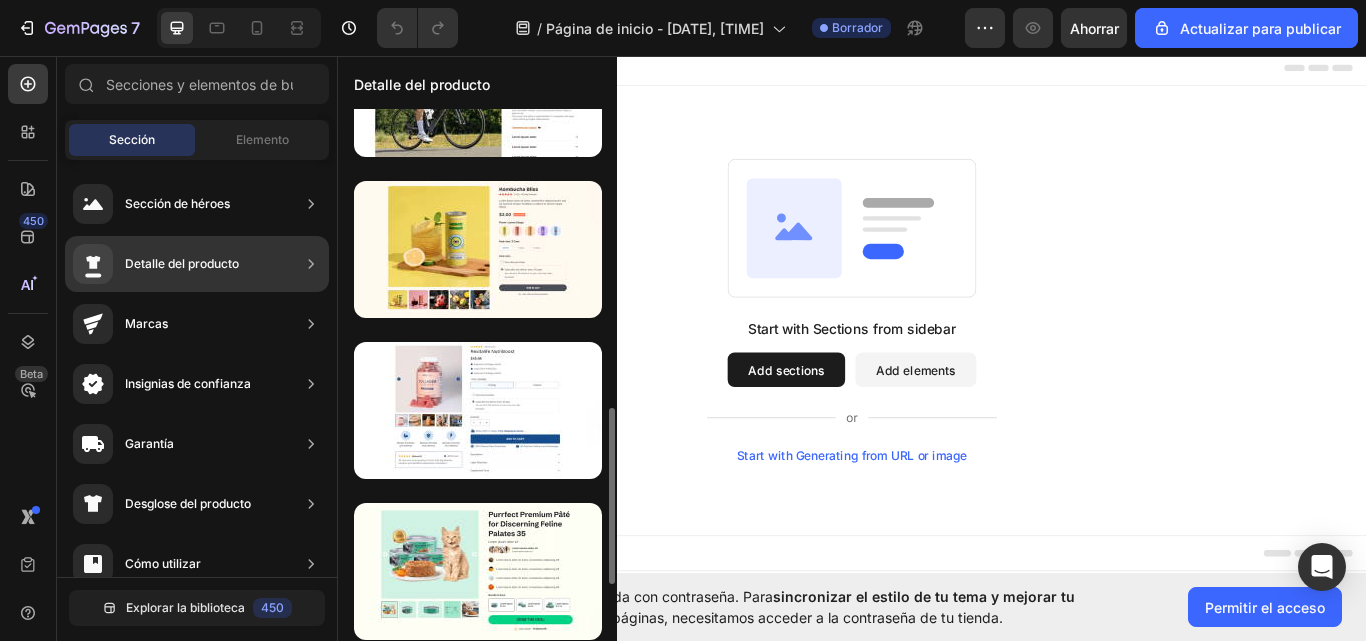 scroll, scrollTop: 1050, scrollLeft: 0, axis: vertical 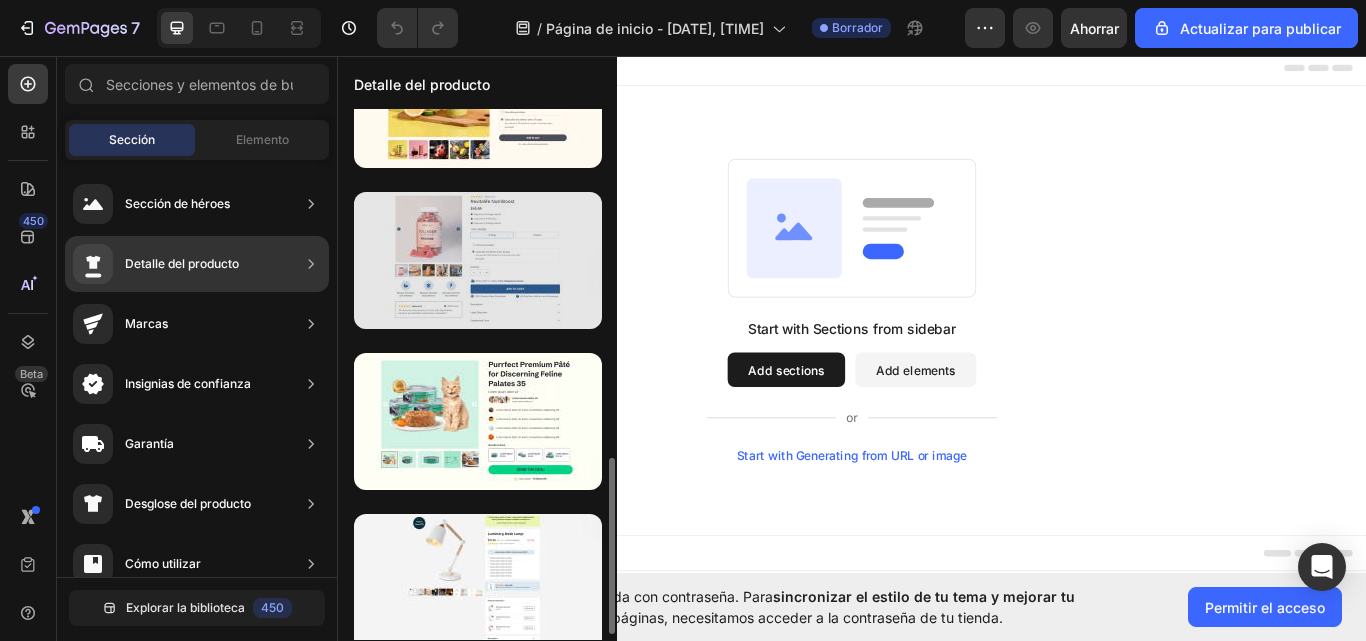 click at bounding box center (478, 260) 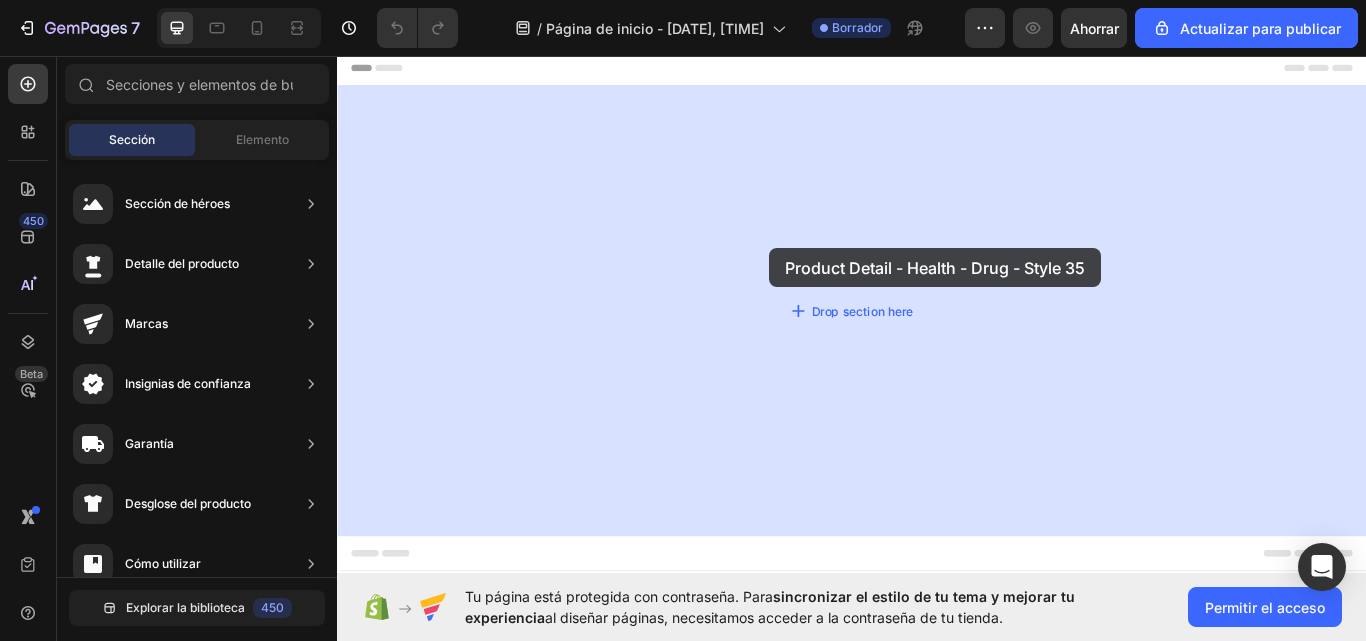drag, startPoint x: 788, startPoint y: 291, endPoint x: 840, endPoint y: 281, distance: 52.95281 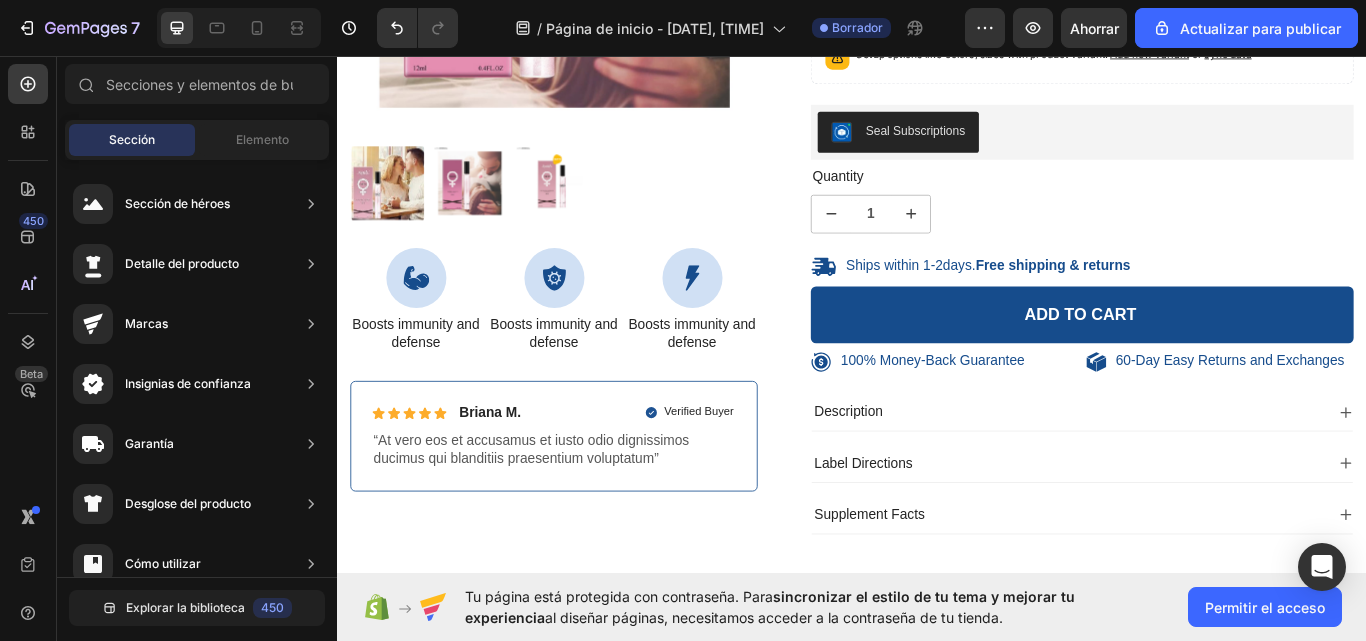 scroll, scrollTop: 499, scrollLeft: 0, axis: vertical 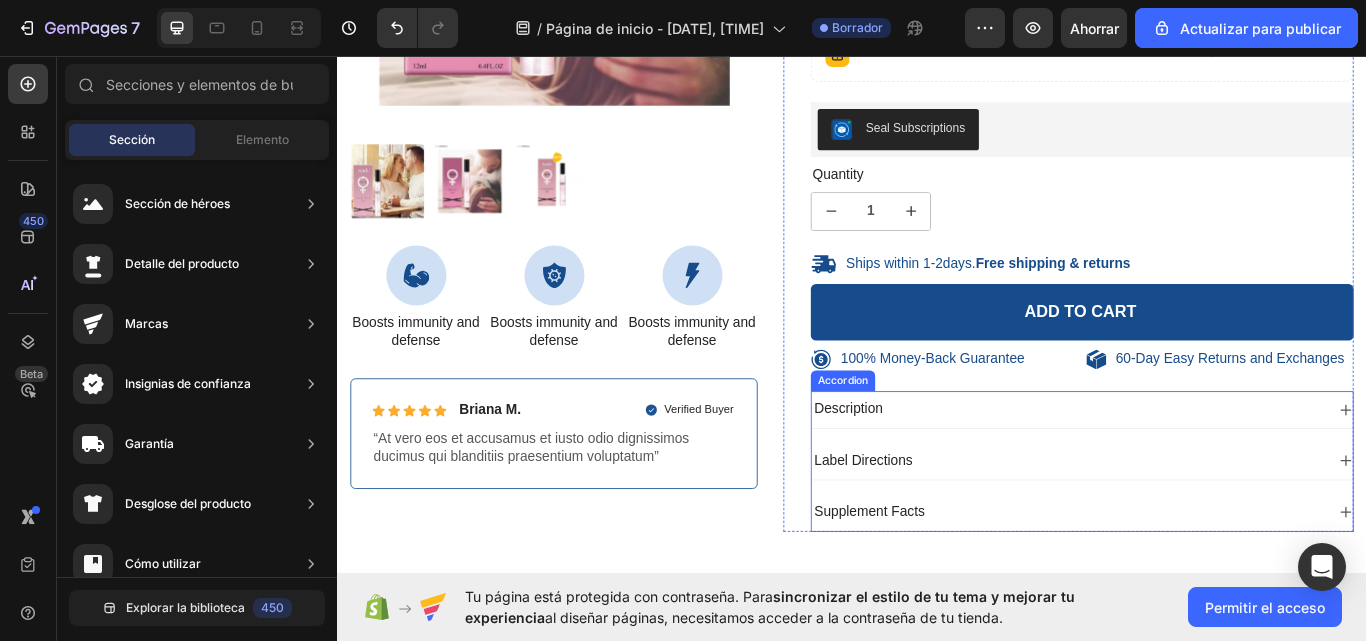 click on "Description" at bounding box center [1205, 469] 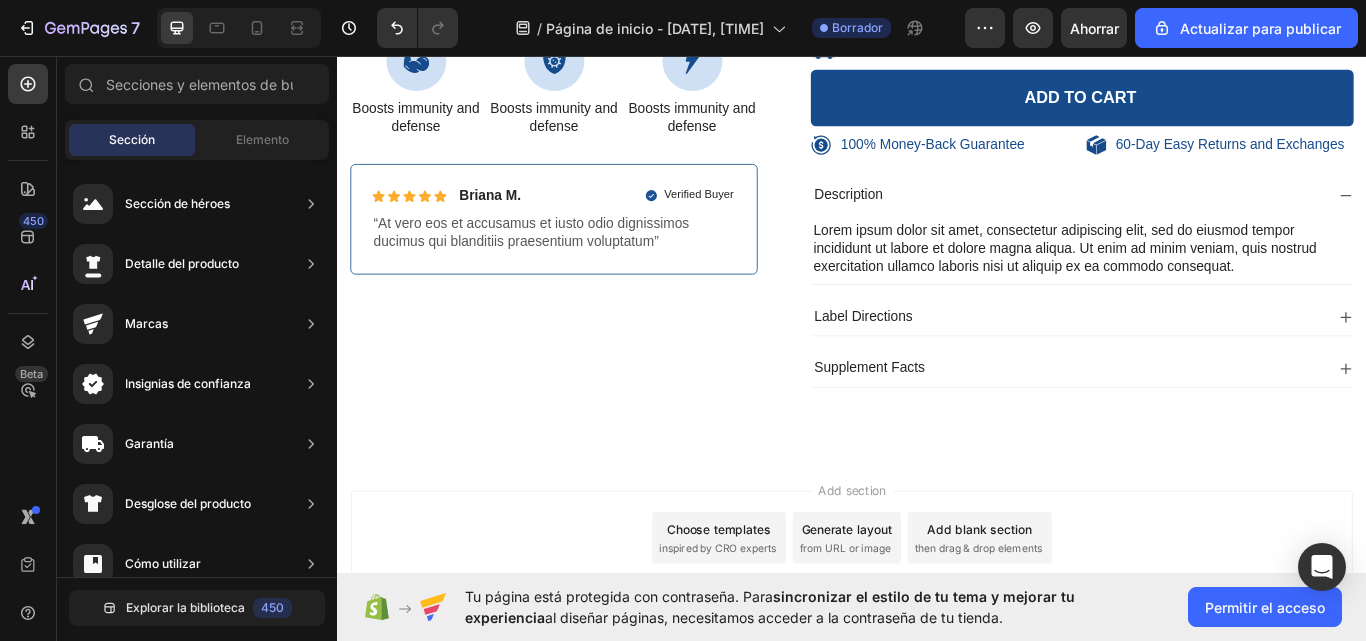 scroll, scrollTop: 896, scrollLeft: 0, axis: vertical 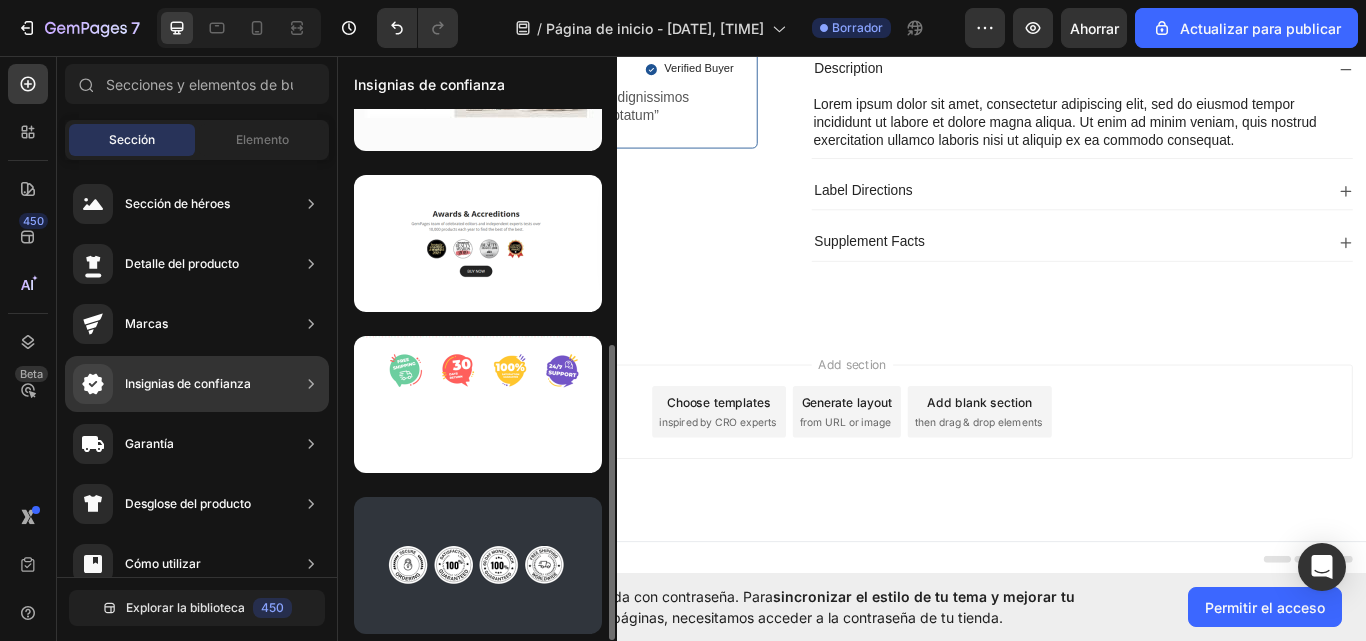 click on "Insignias de confianza" 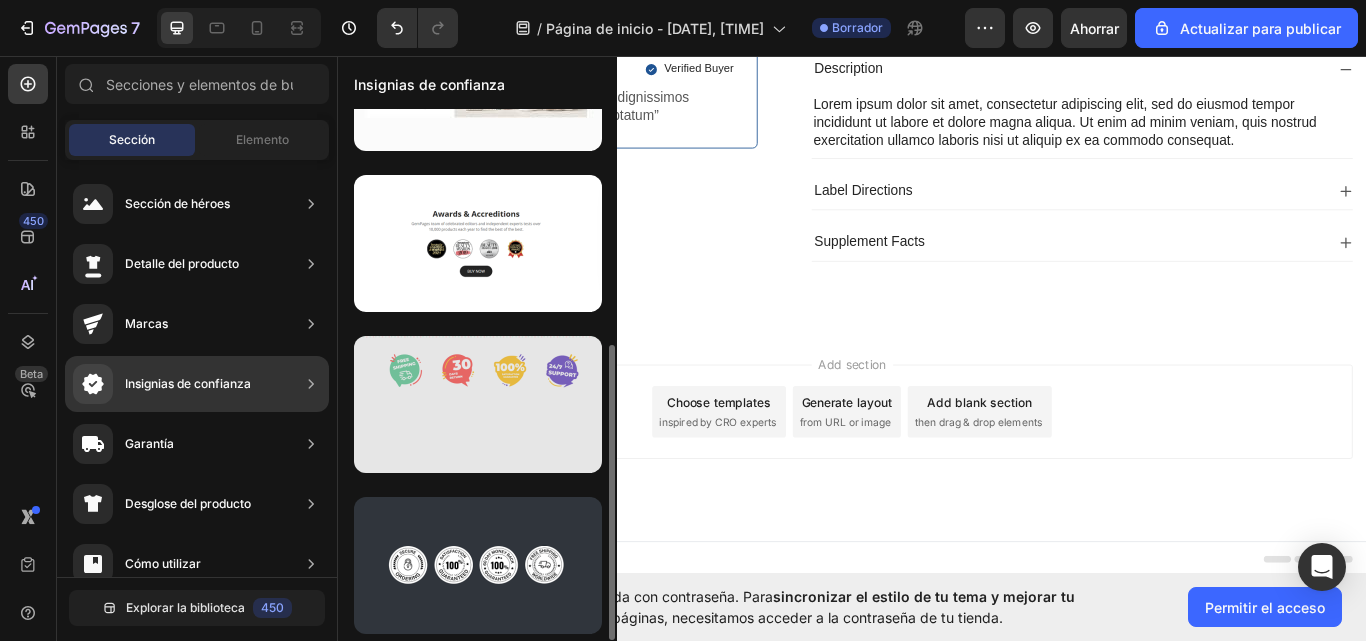 click at bounding box center [478, 404] 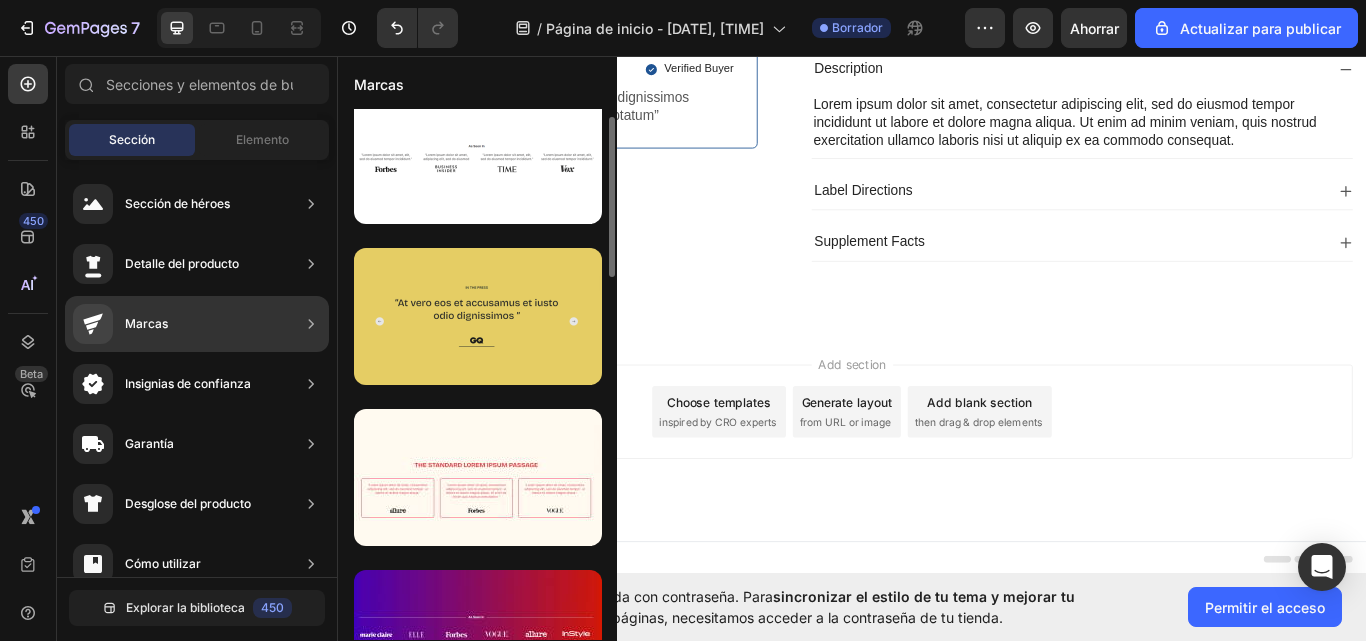 scroll, scrollTop: 0, scrollLeft: 0, axis: both 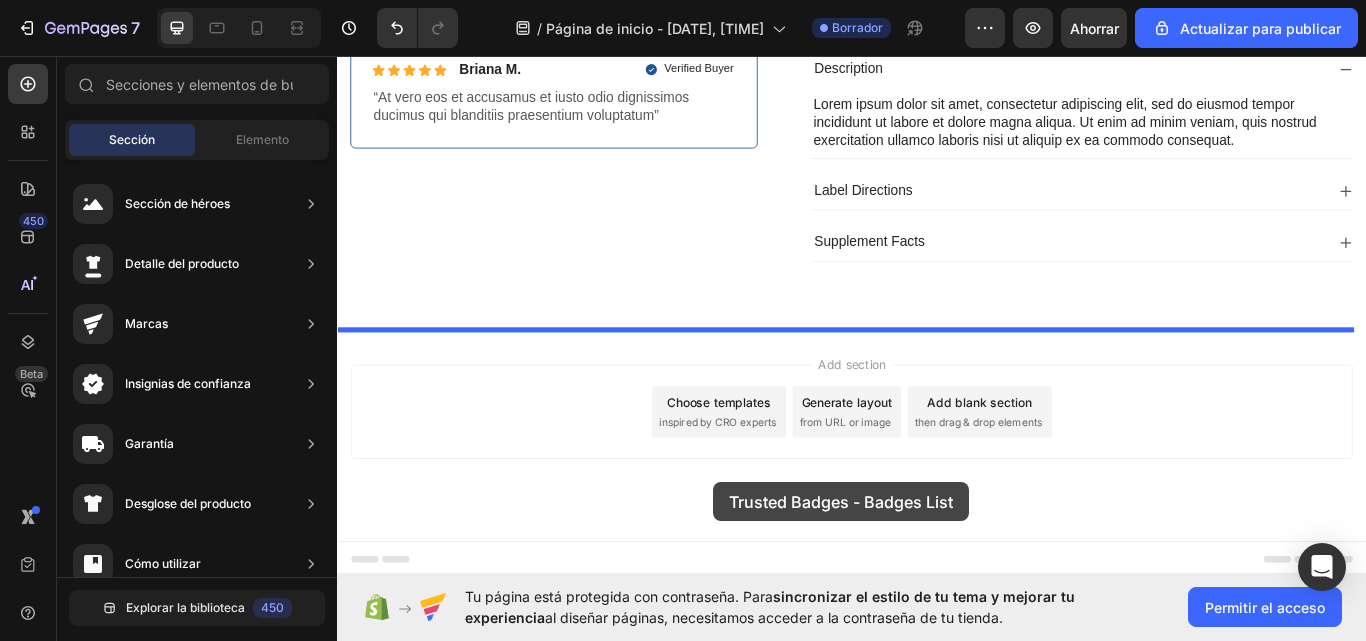 drag, startPoint x: 819, startPoint y: 257, endPoint x: 775, endPoint y: 554, distance: 300.24158 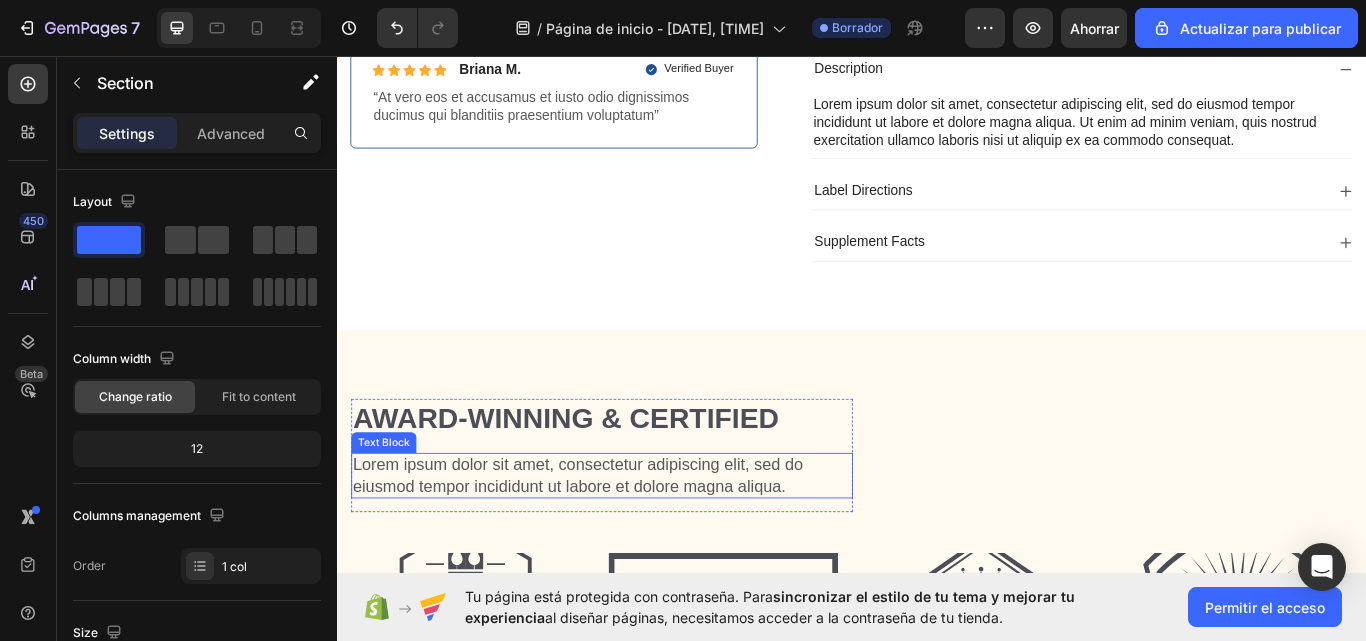 scroll, scrollTop: 1152, scrollLeft: 0, axis: vertical 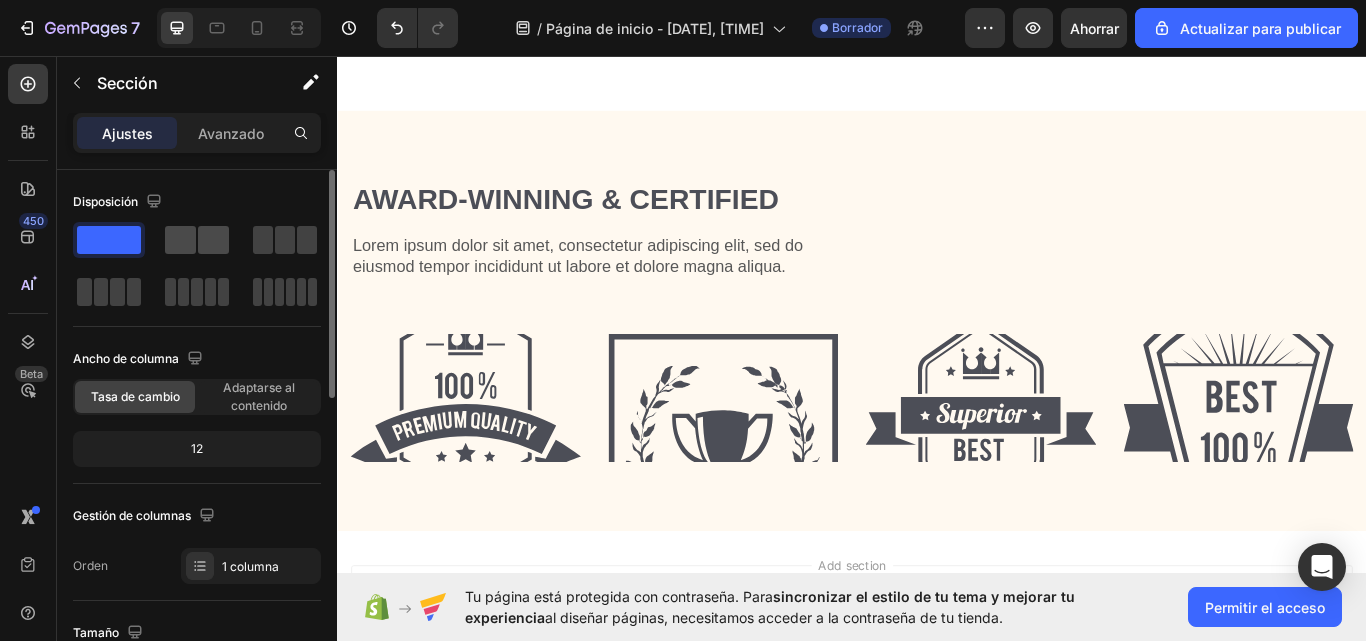 click 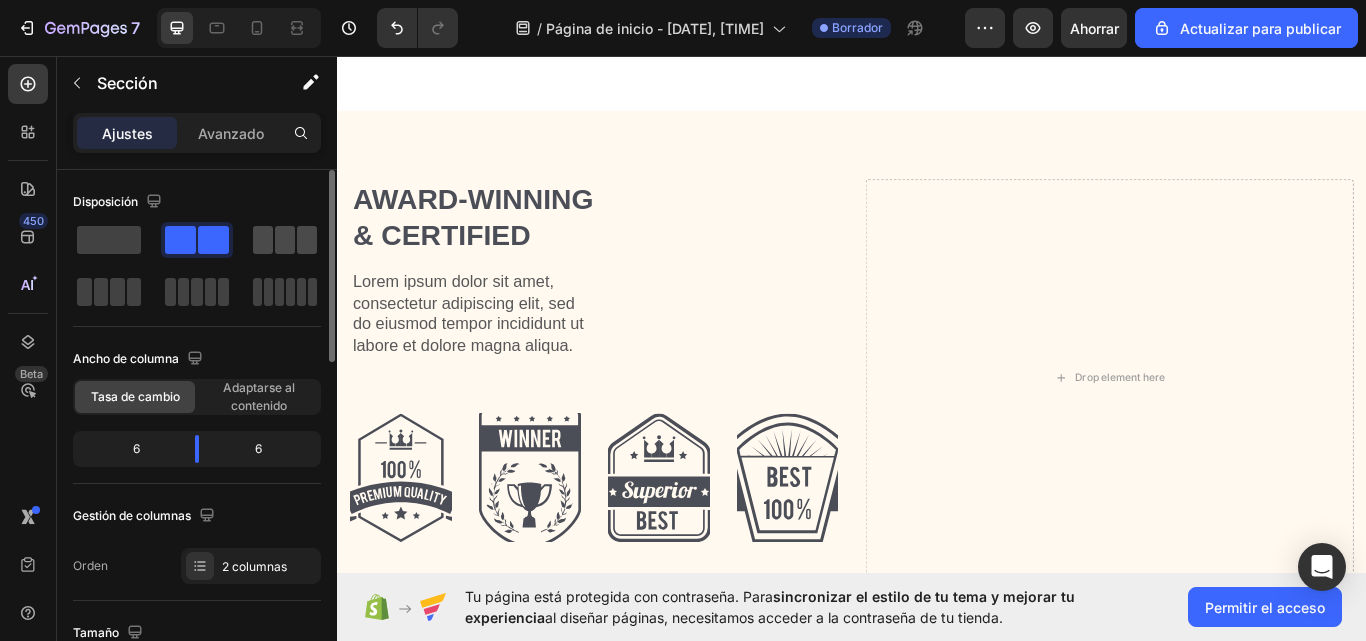 click 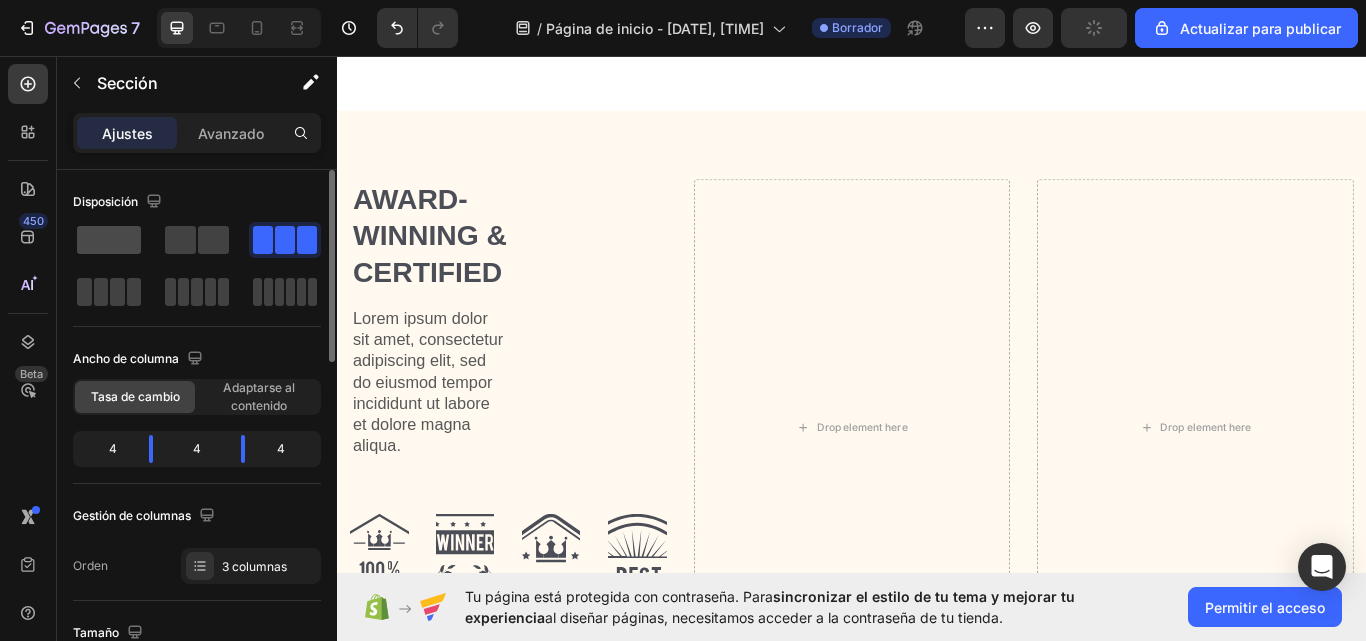 click 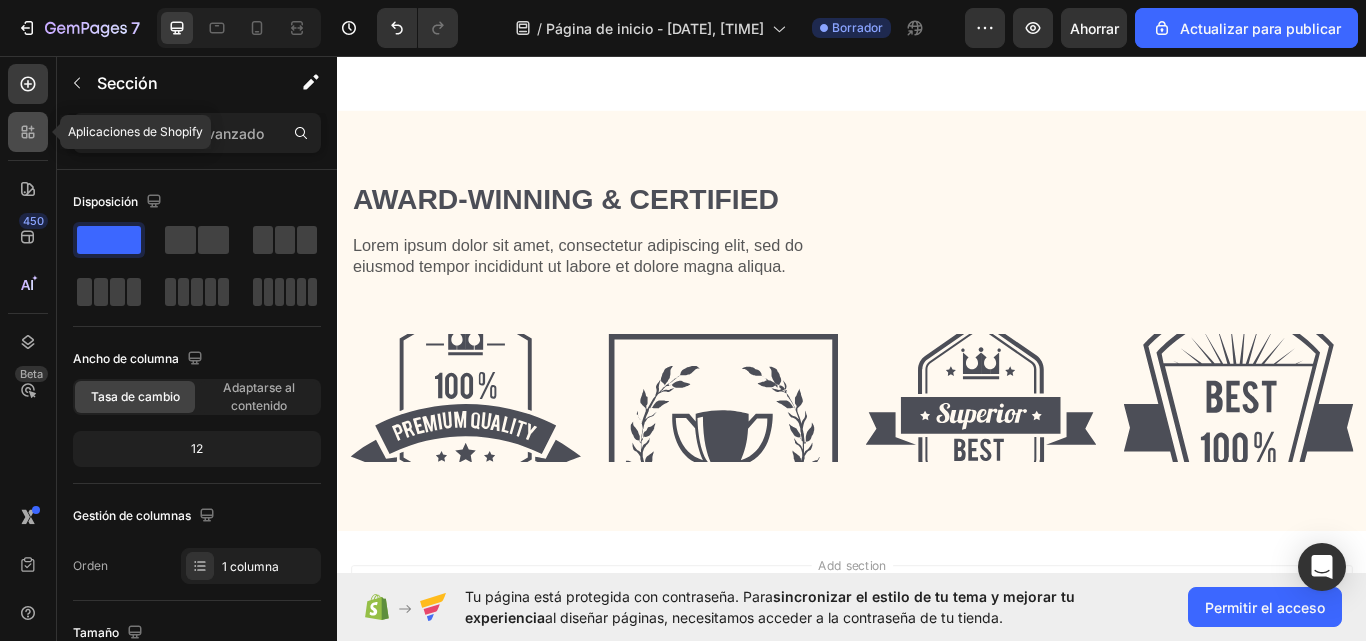 click 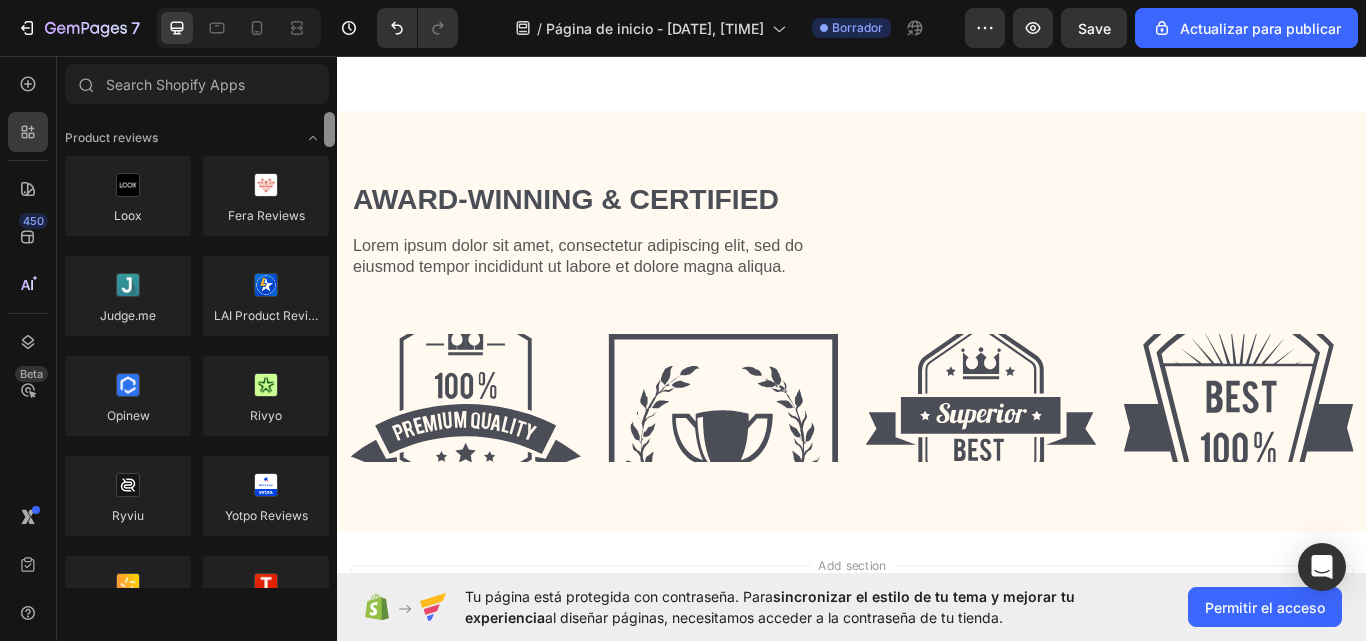 scroll, scrollTop: 476, scrollLeft: 0, axis: vertical 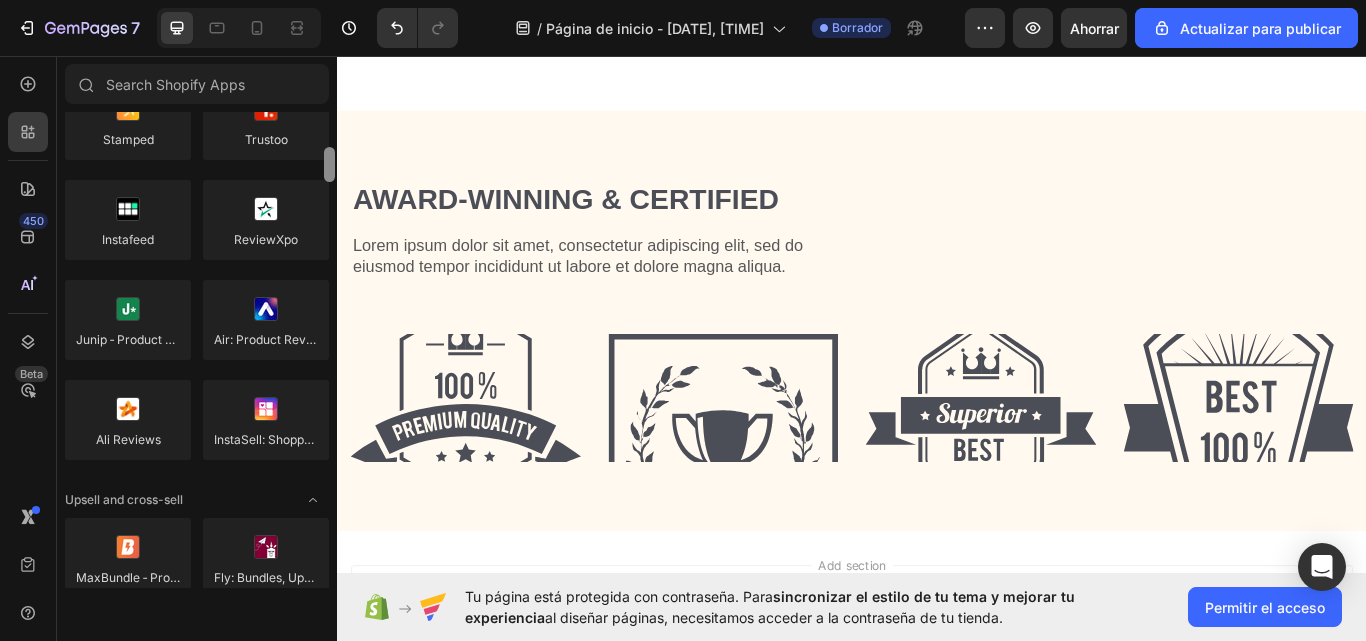 drag, startPoint x: 330, startPoint y: 146, endPoint x: 328, endPoint y: 210, distance: 64.03124 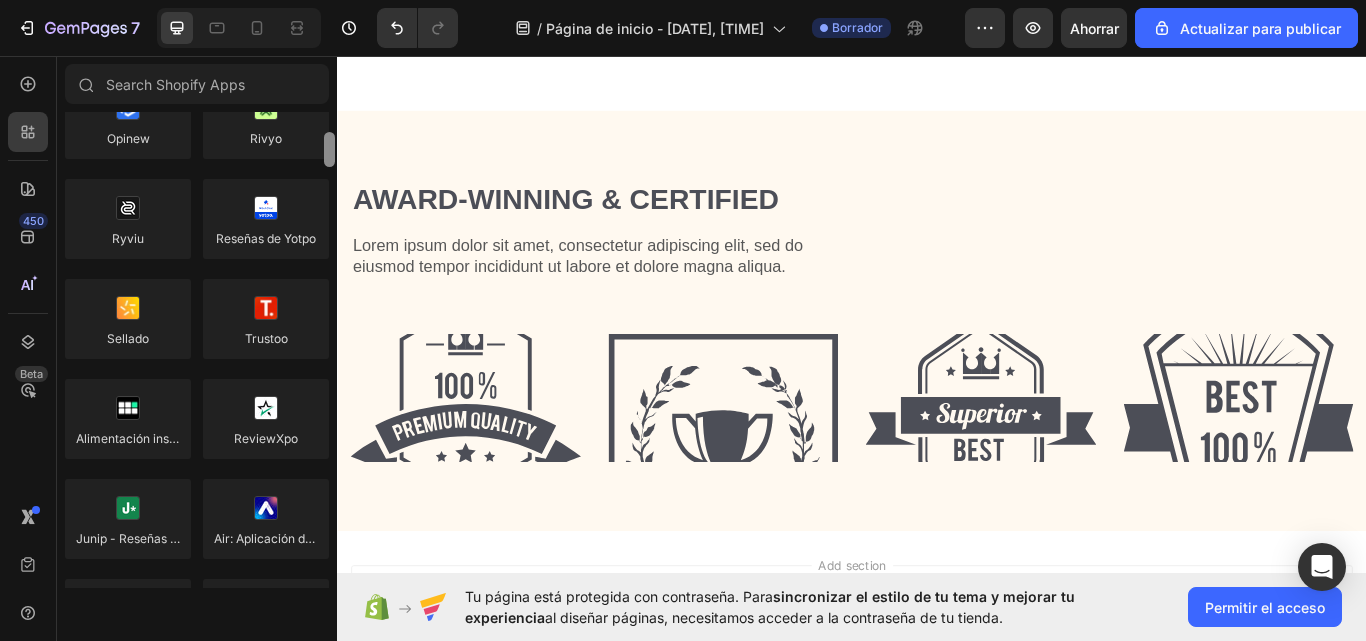 scroll, scrollTop: 0, scrollLeft: 0, axis: both 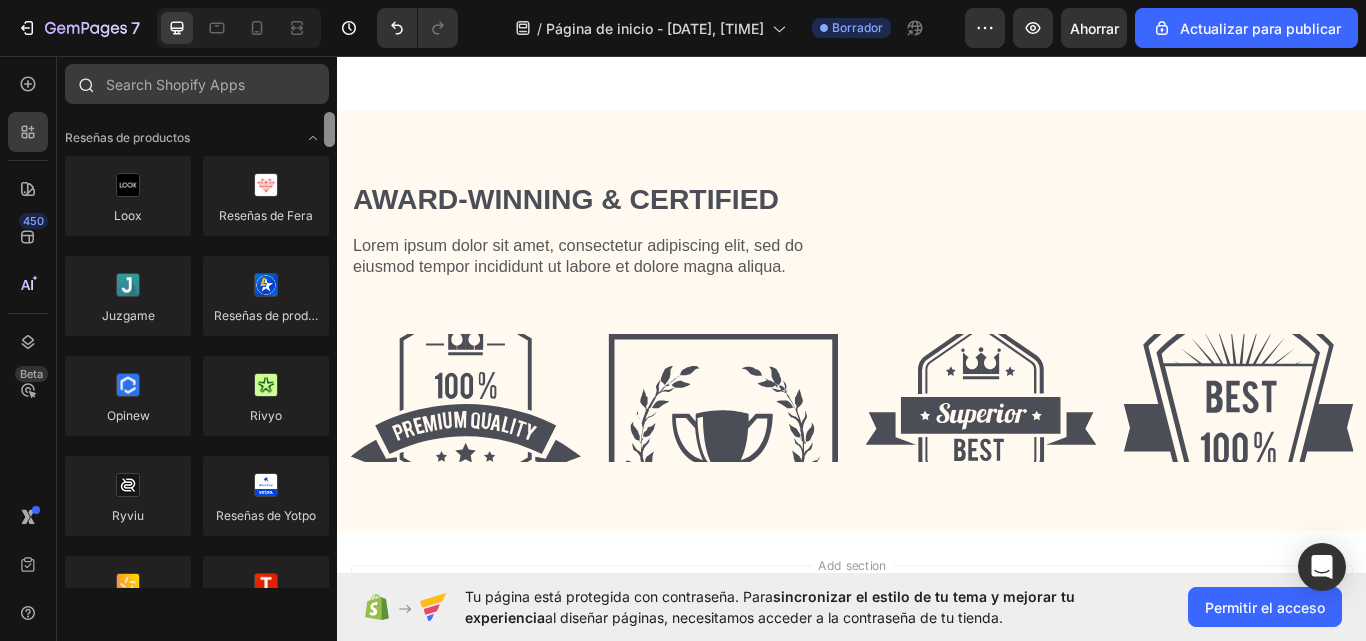 drag, startPoint x: 332, startPoint y: 172, endPoint x: 310, endPoint y: 75, distance: 99.46356 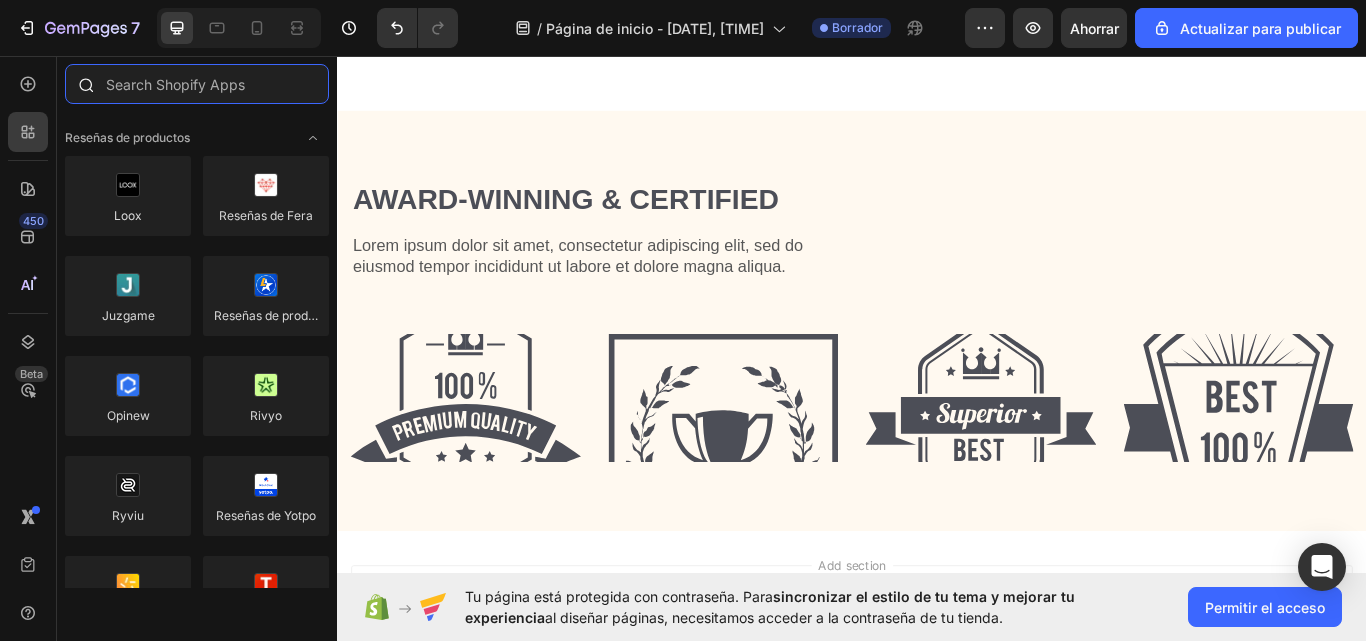 click at bounding box center (197, 84) 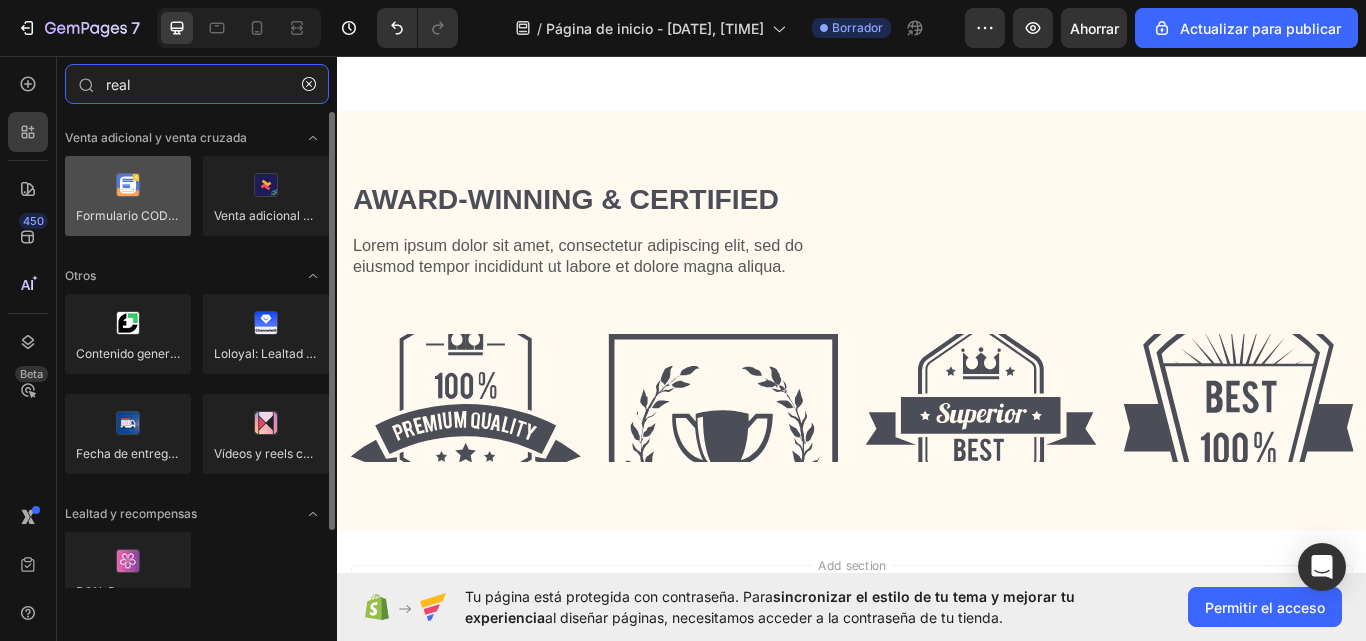 type on "real" 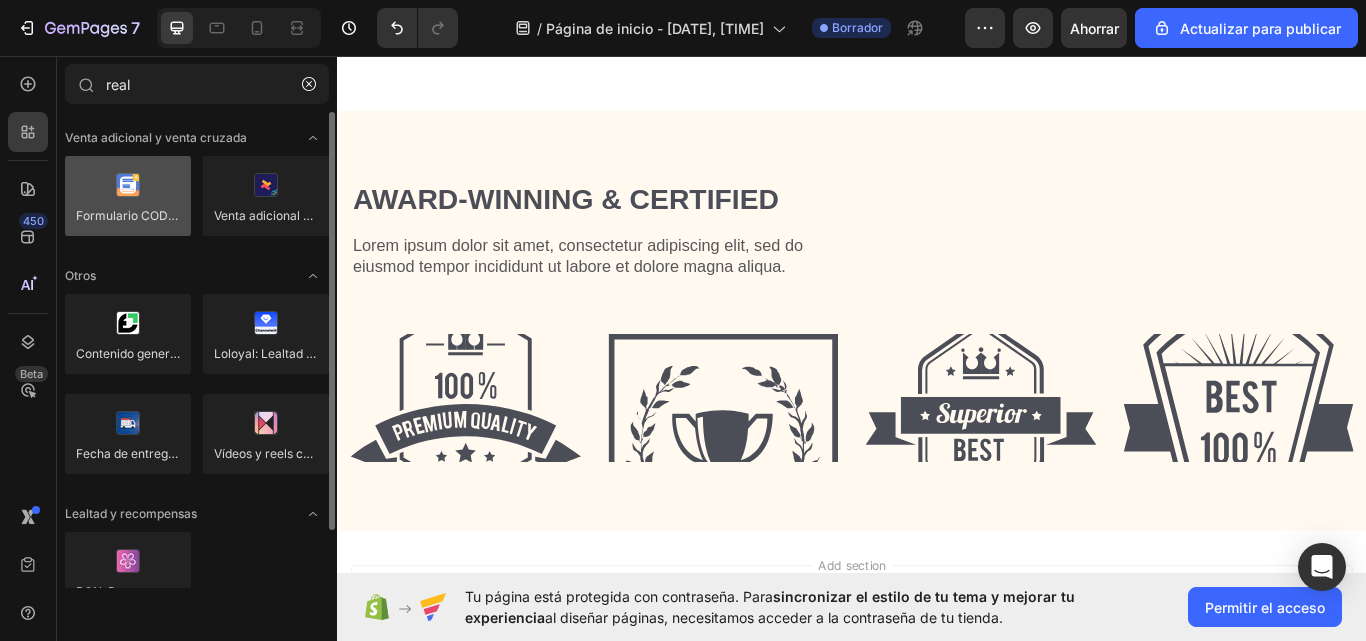 click at bounding box center [128, 196] 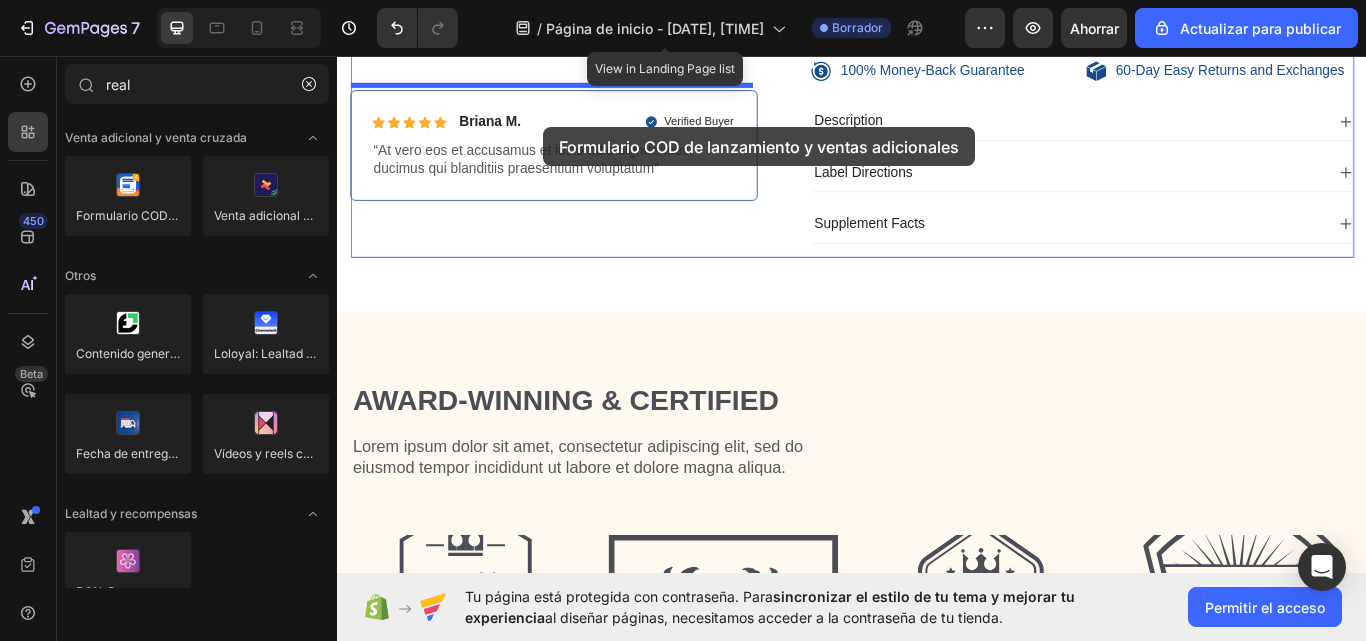 scroll, scrollTop: 793, scrollLeft: 0, axis: vertical 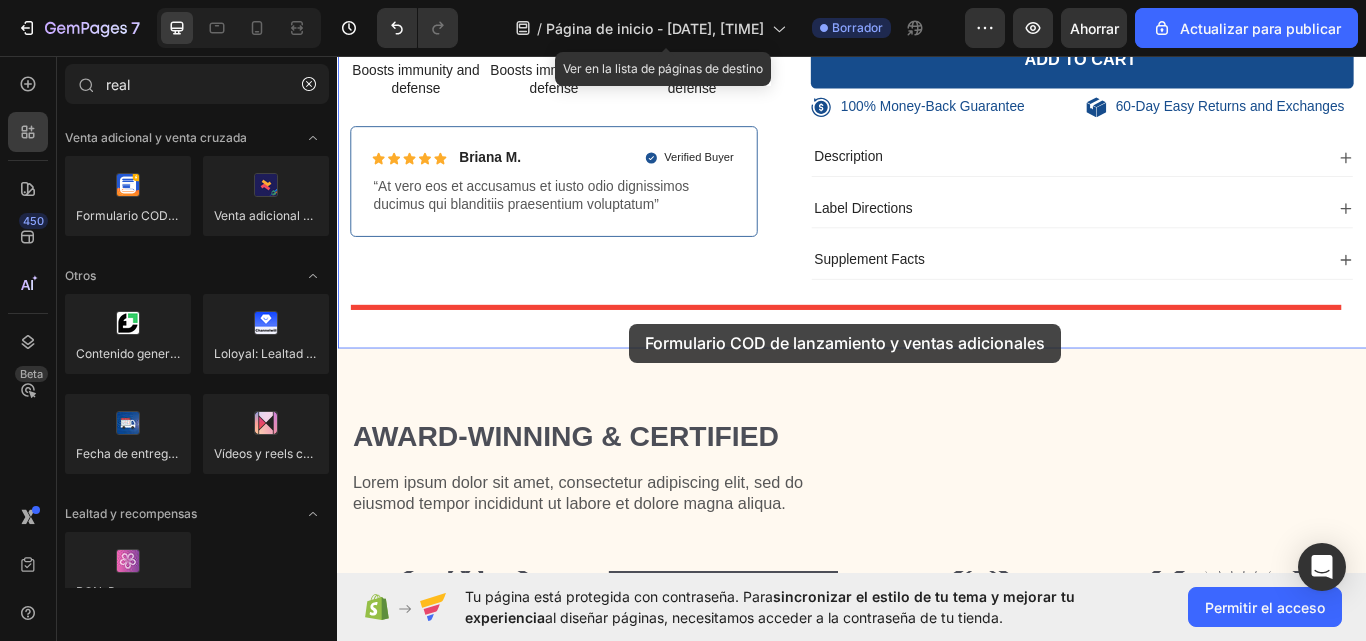 drag, startPoint x: 482, startPoint y: 260, endPoint x: 678, endPoint y: 368, distance: 223.78561 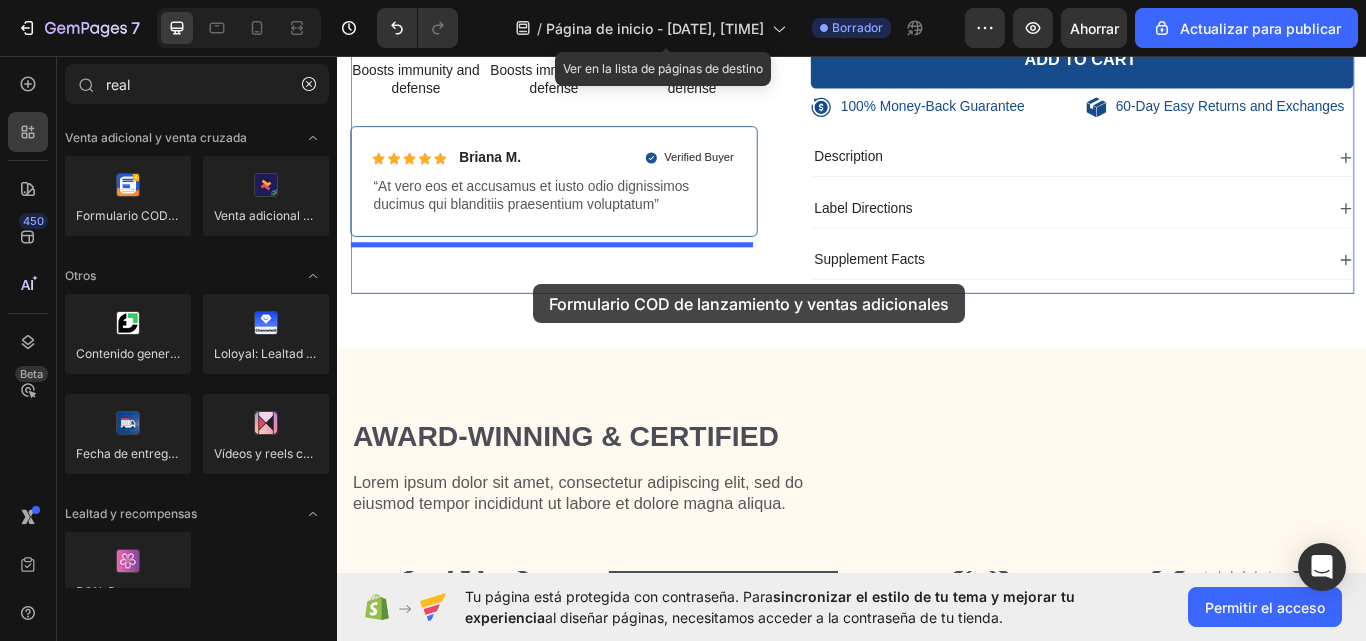 drag, startPoint x: 475, startPoint y: 261, endPoint x: 566, endPoint y: 323, distance: 110.11358 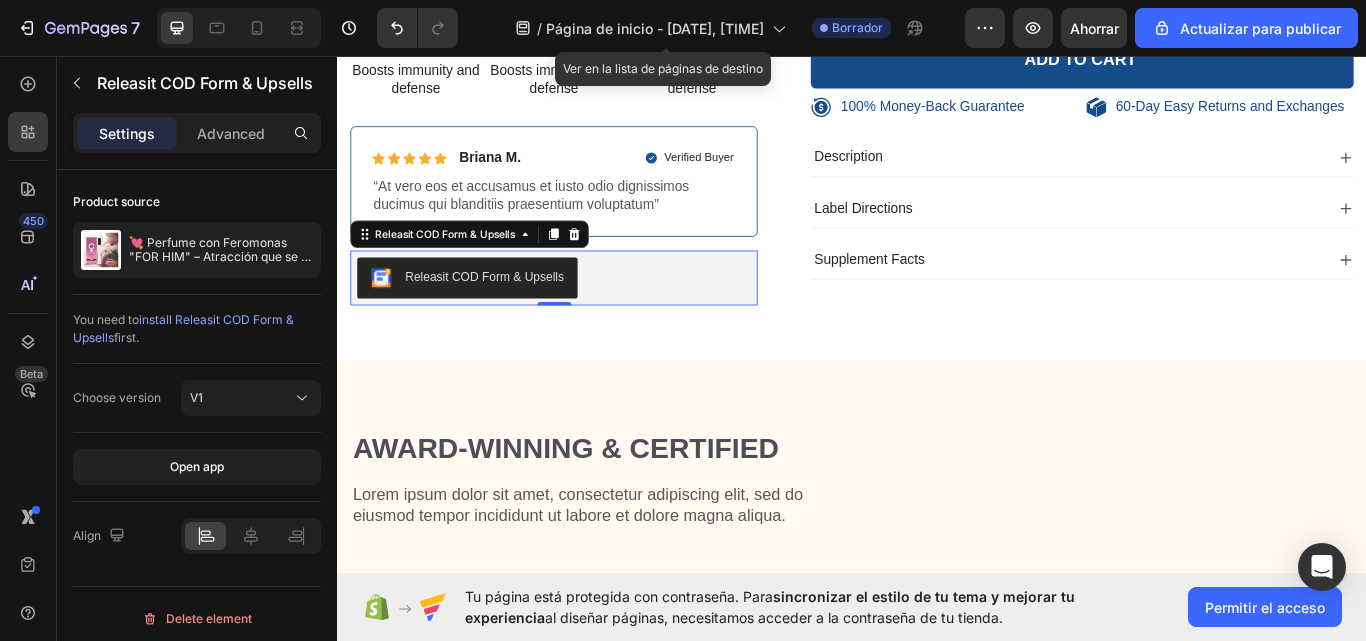 click on "Releasit COD Form & Upsells" at bounding box center (488, 316) 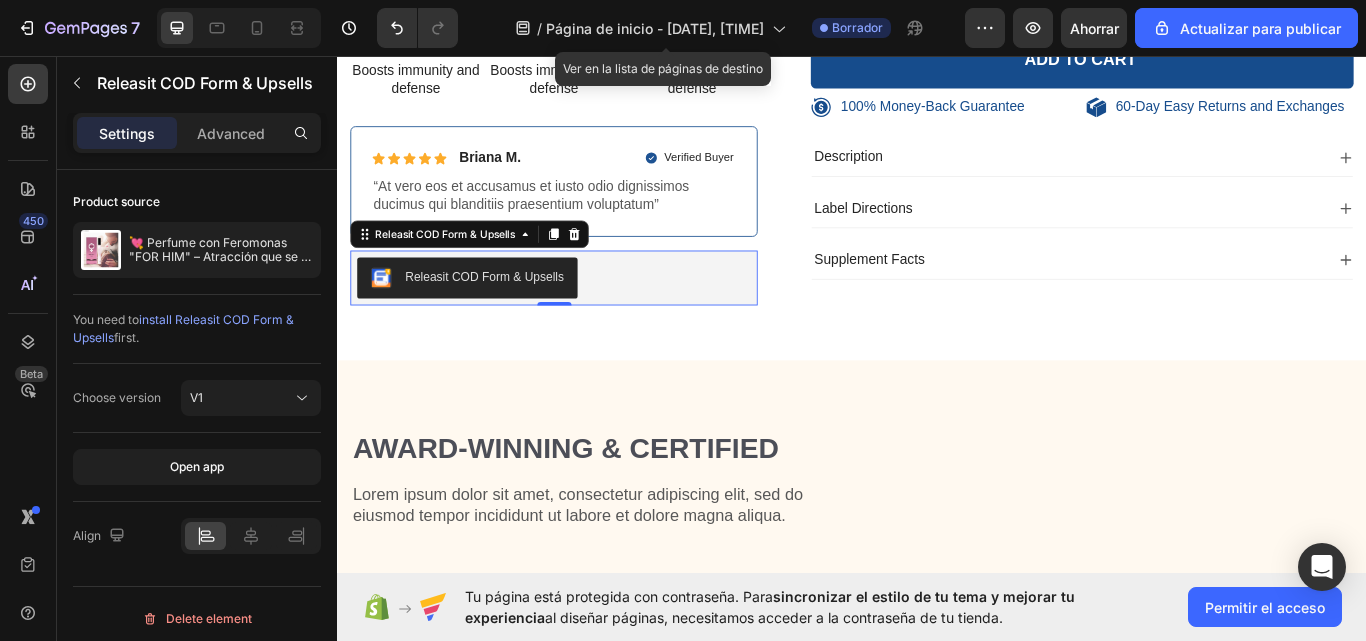 click on "Releasit COD Form & Upsells" at bounding box center [488, 316] 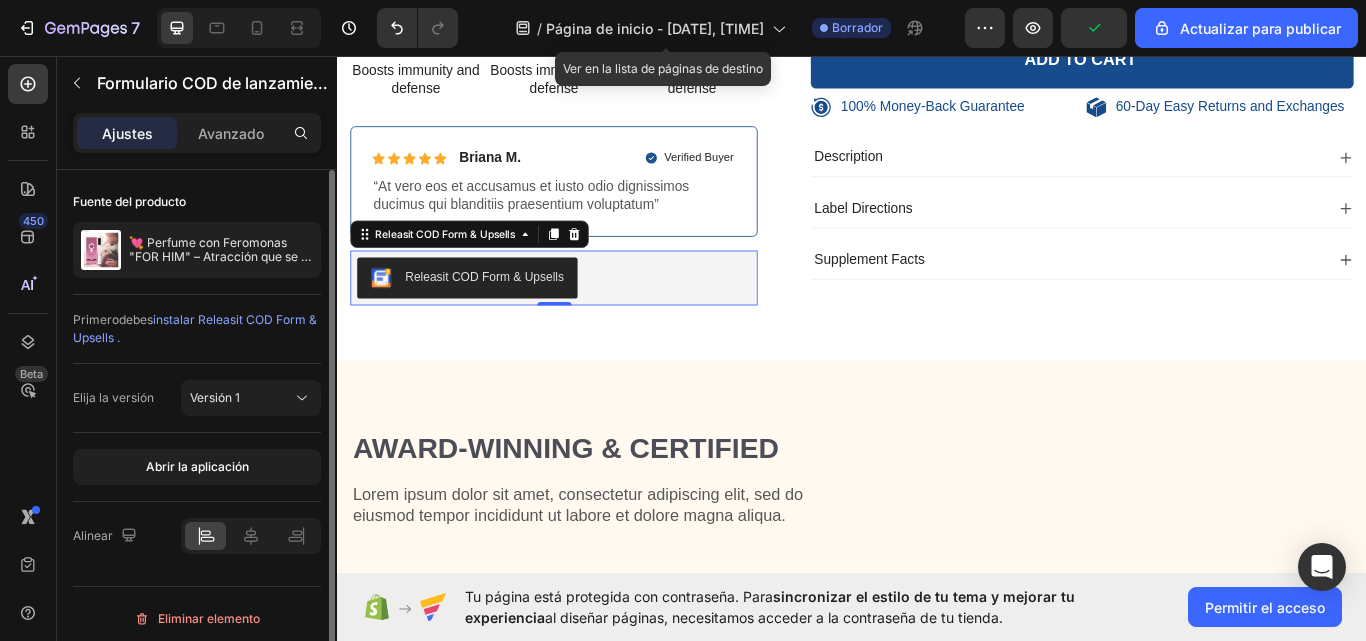 click on "instalar Releasit COD Form & Upsells ." at bounding box center (195, 328) 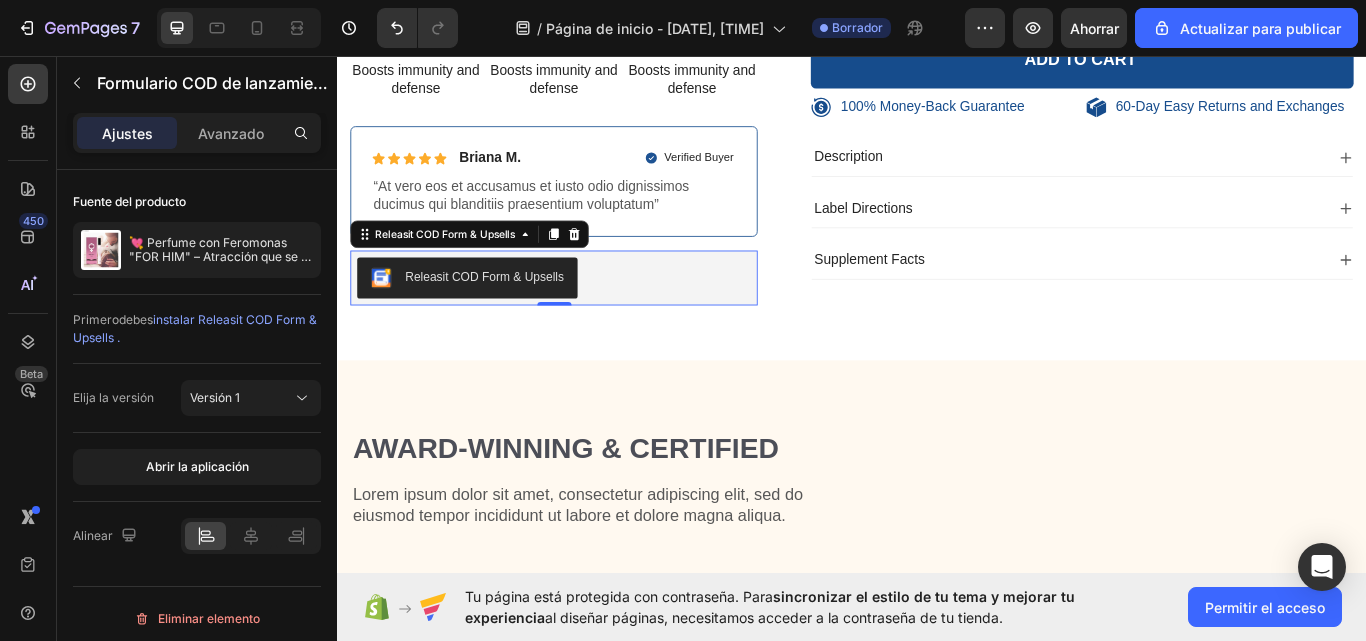 click on "Releasit COD Form & Upsells" at bounding box center (508, 314) 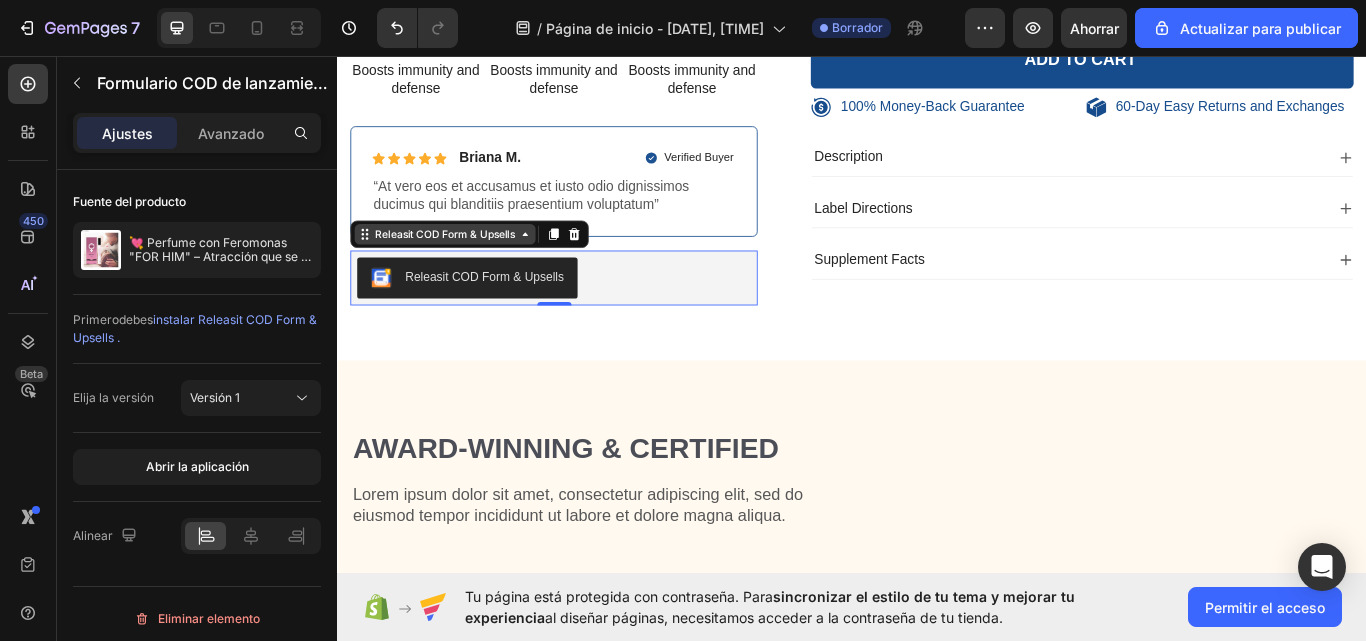 click on "Releasit COD Form & Upsells" at bounding box center [462, 265] 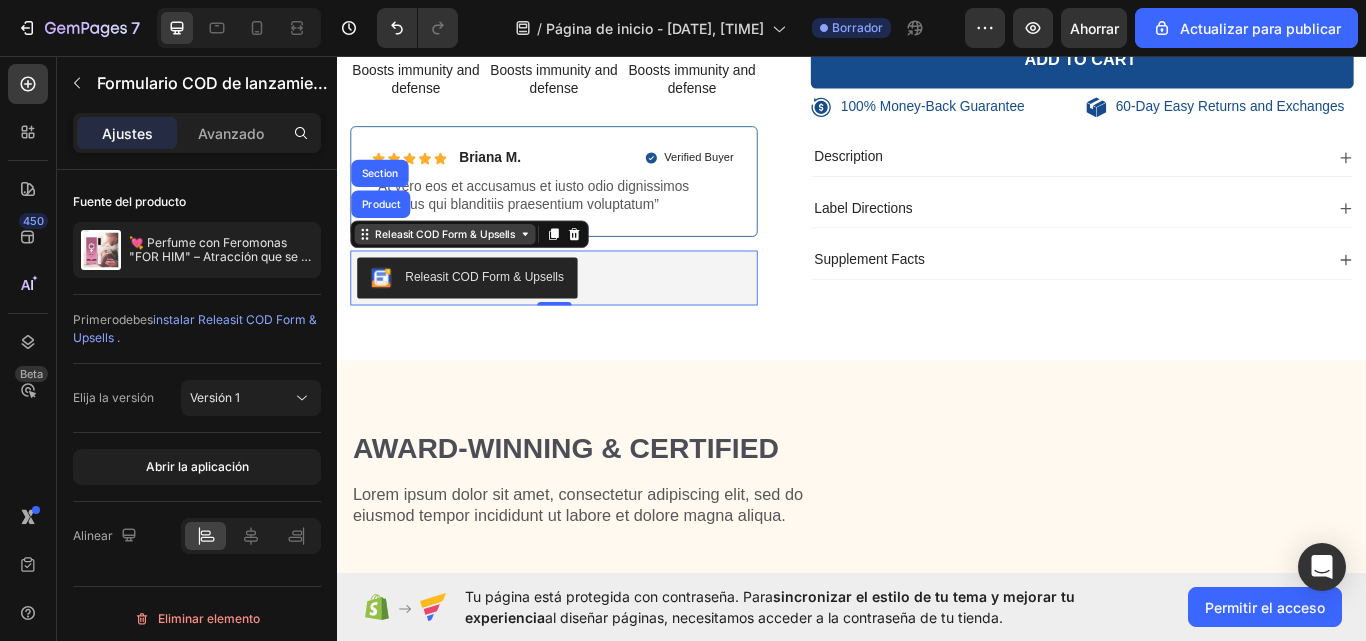 click on "Releasit COD Form & Upsells" at bounding box center [462, 265] 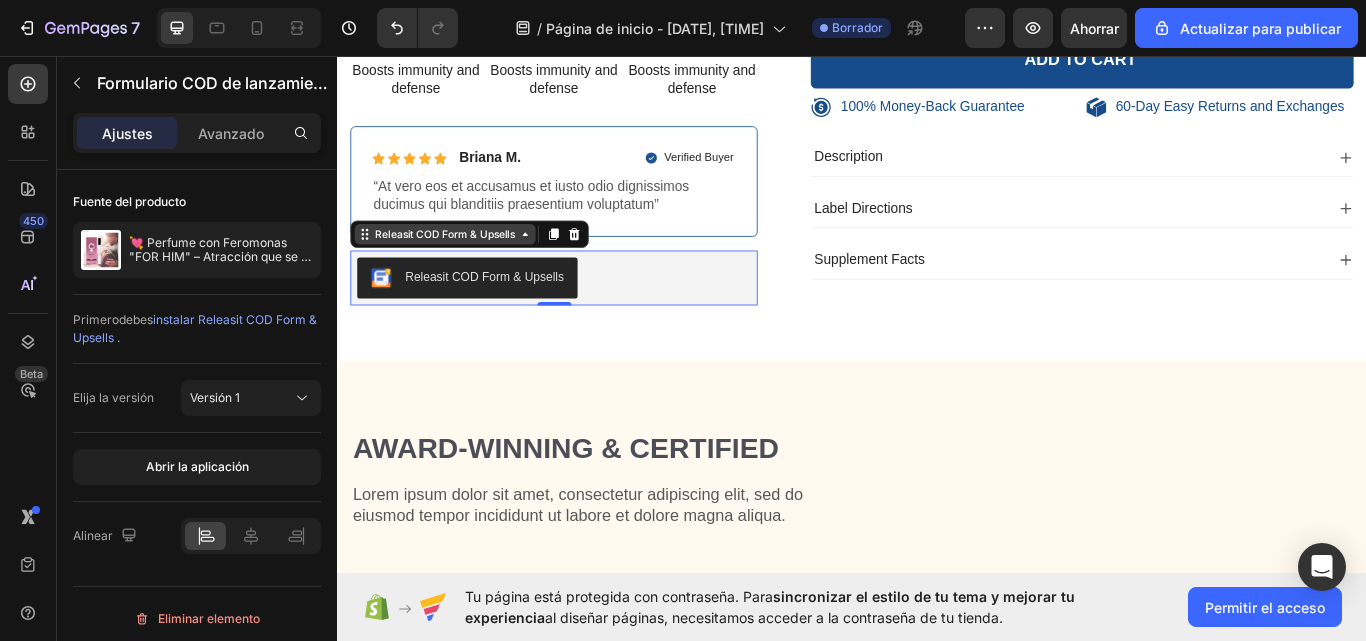 click on "Releasit COD Form & Upsells" at bounding box center [462, 265] 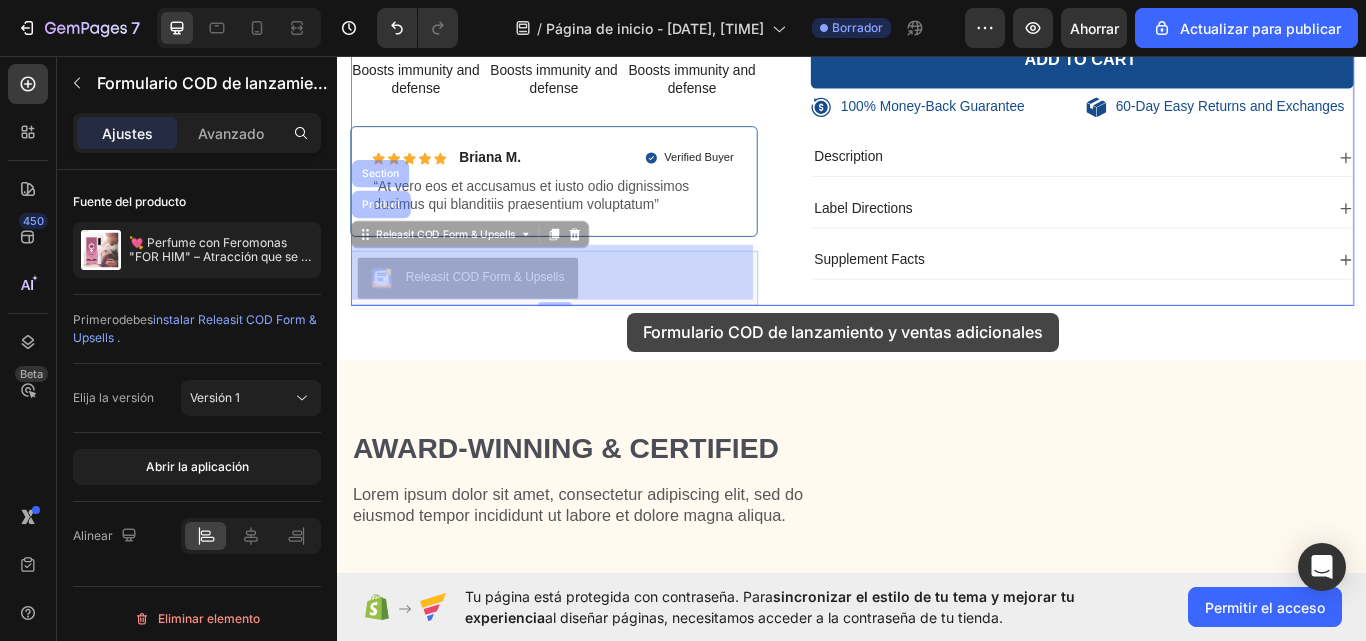 drag, startPoint x: 532, startPoint y: 263, endPoint x: 675, endPoint y: 355, distance: 170.03824 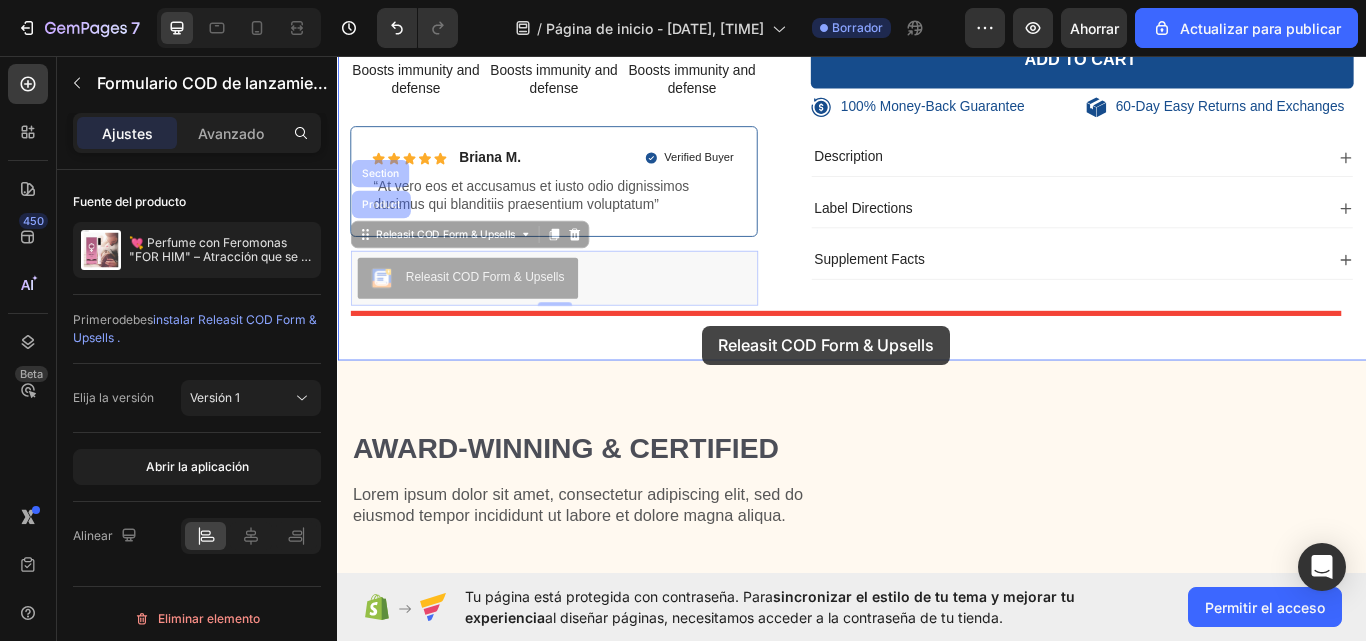 drag, startPoint x: 537, startPoint y: 261, endPoint x: 763, endPoint y: 371, distance: 251.34836 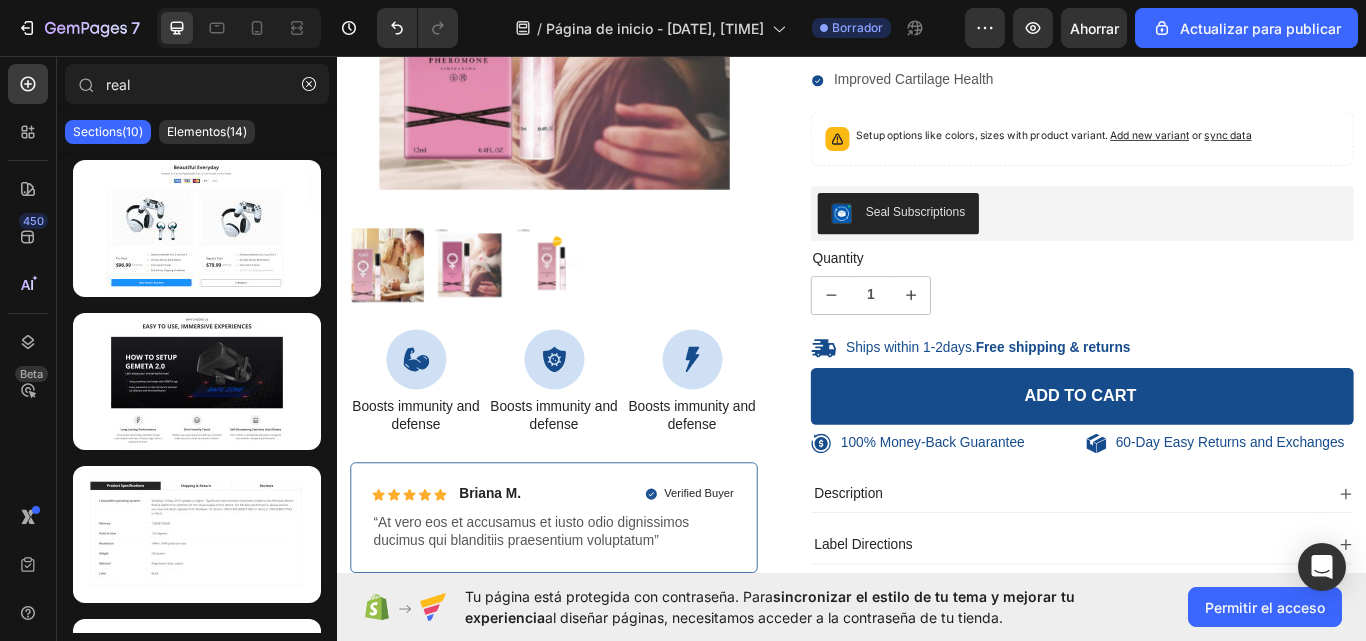scroll, scrollTop: 0, scrollLeft: 0, axis: both 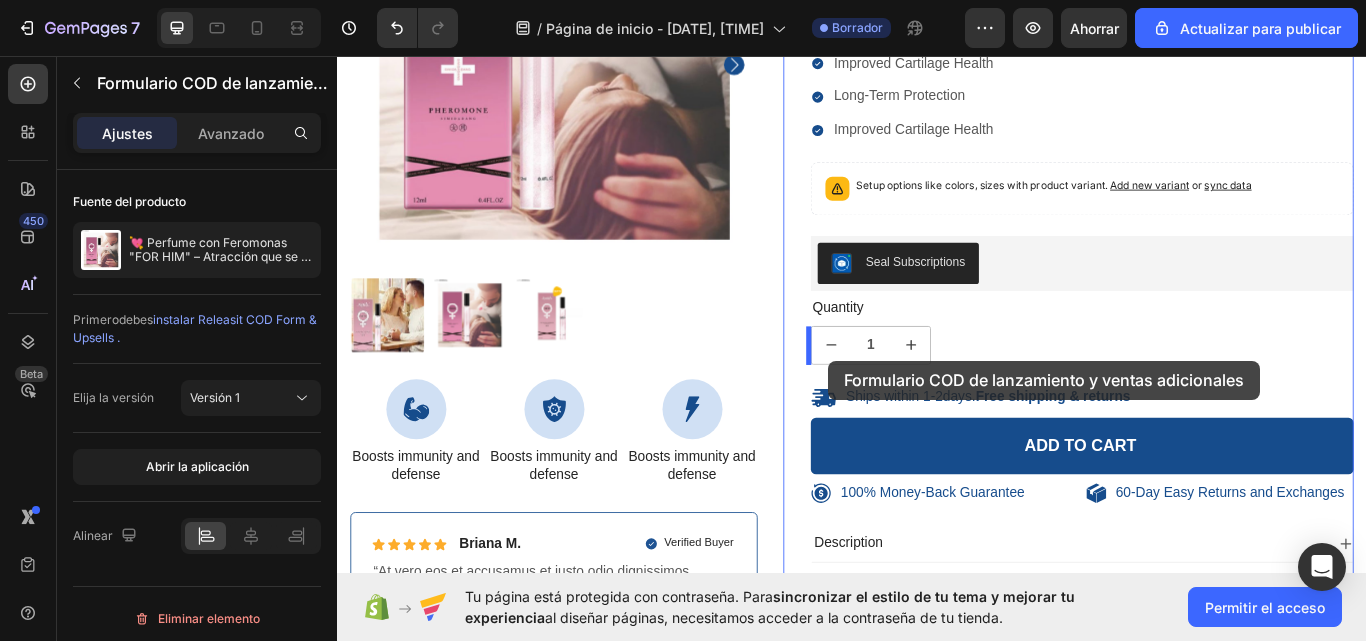 drag, startPoint x: 569, startPoint y: 327, endPoint x: 910, endPoint y: 412, distance: 351.4342 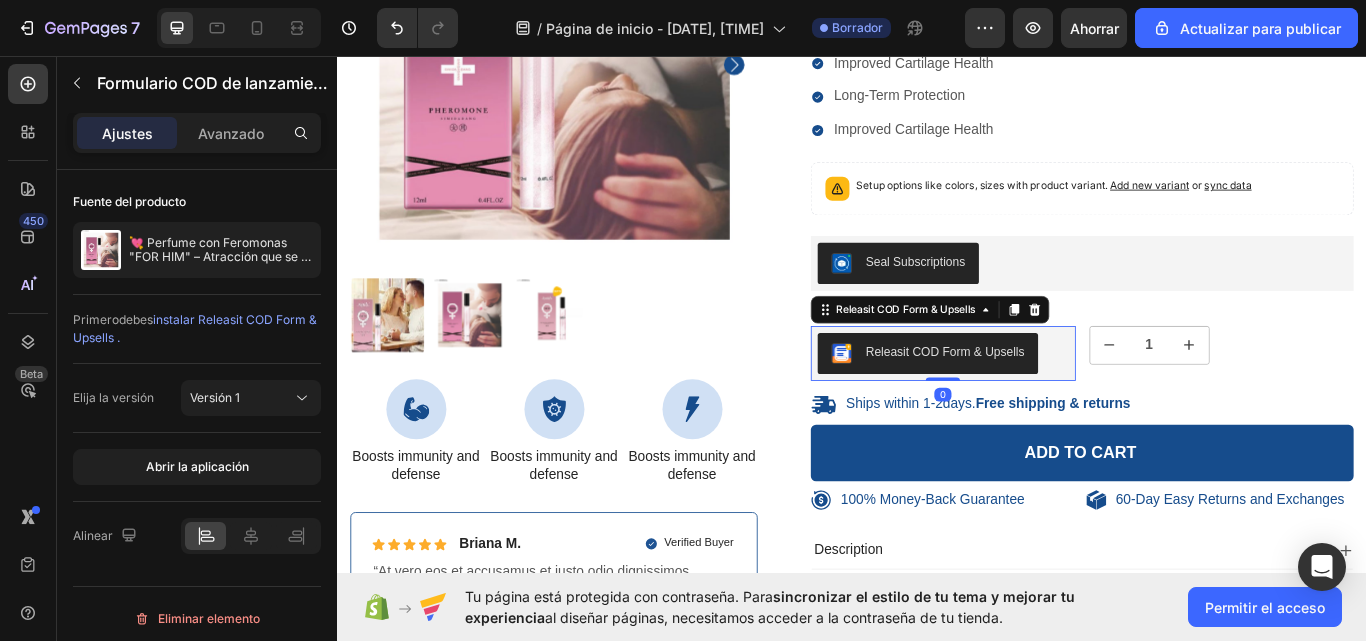 click on "Releasit COD Form & Upsells" at bounding box center [1045, 402] 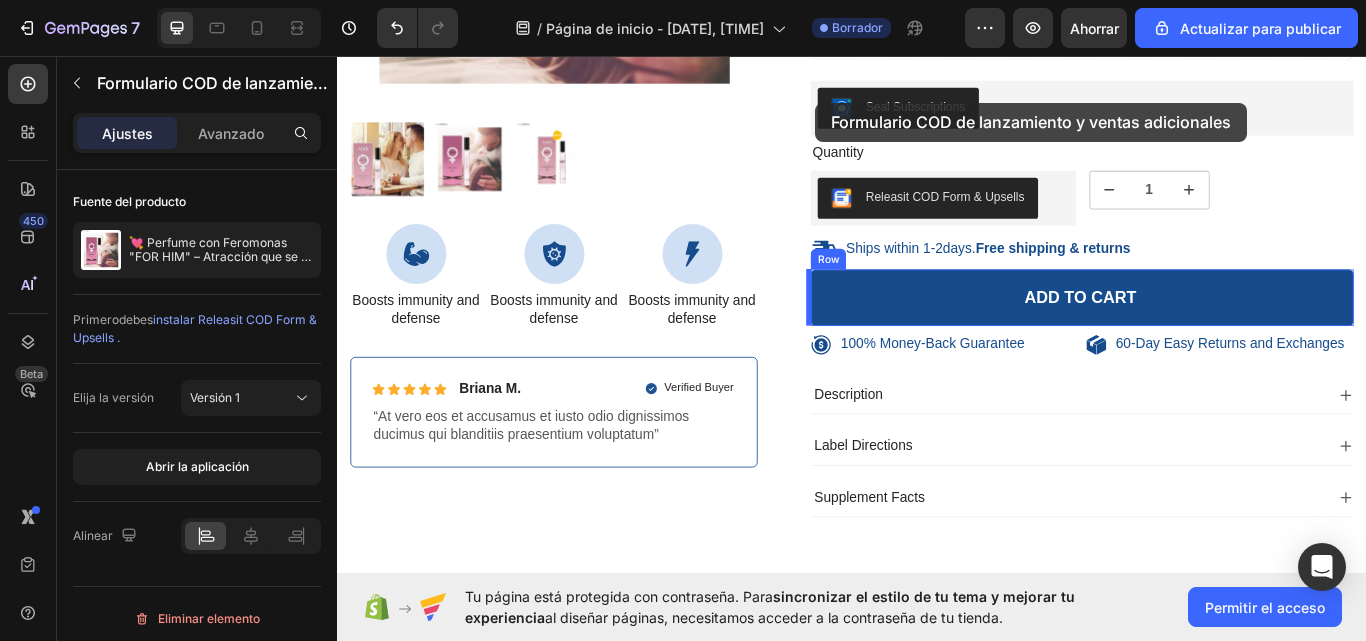scroll, scrollTop: 0, scrollLeft: 0, axis: both 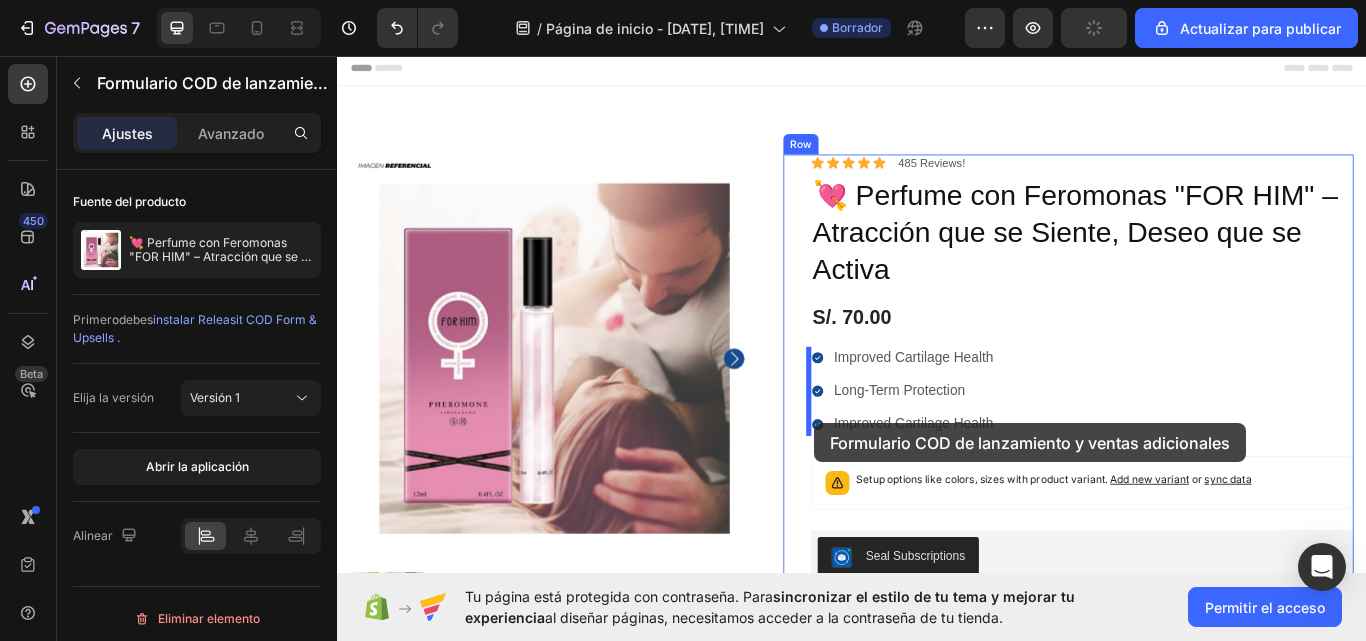 drag, startPoint x: 979, startPoint y: 400, endPoint x: 893, endPoint y: 486, distance: 121.62237 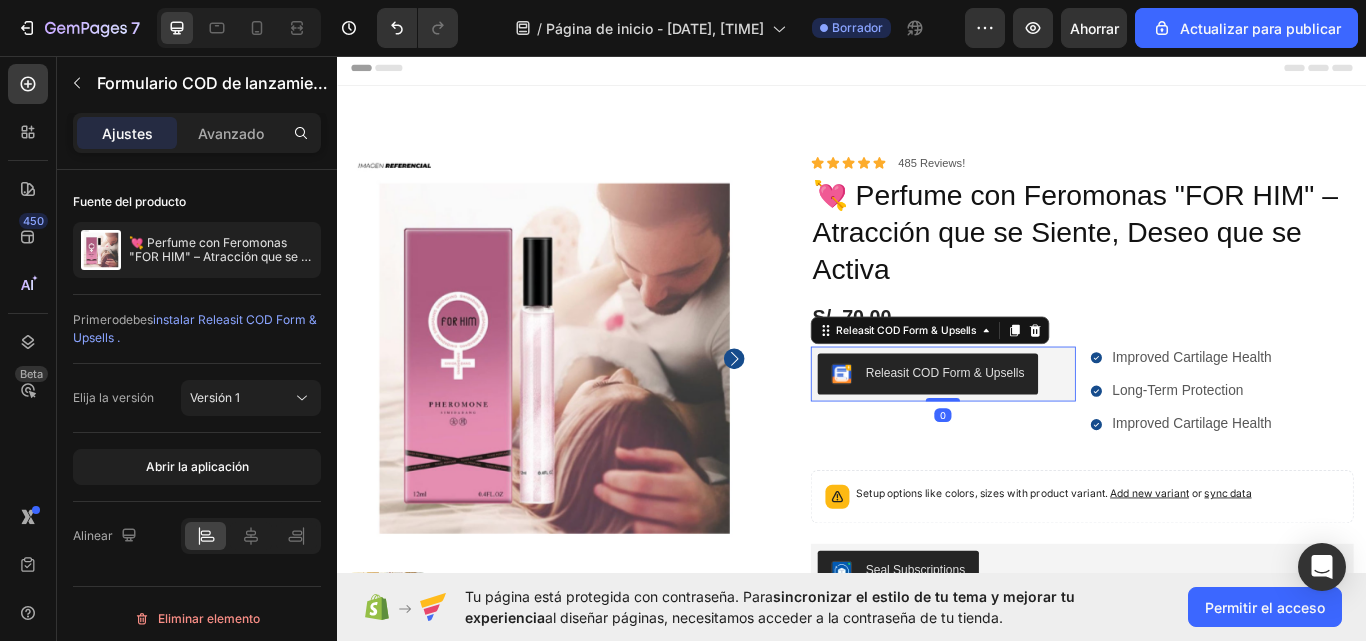 click on "Releasit COD Form & Upsells" at bounding box center (1025, 428) 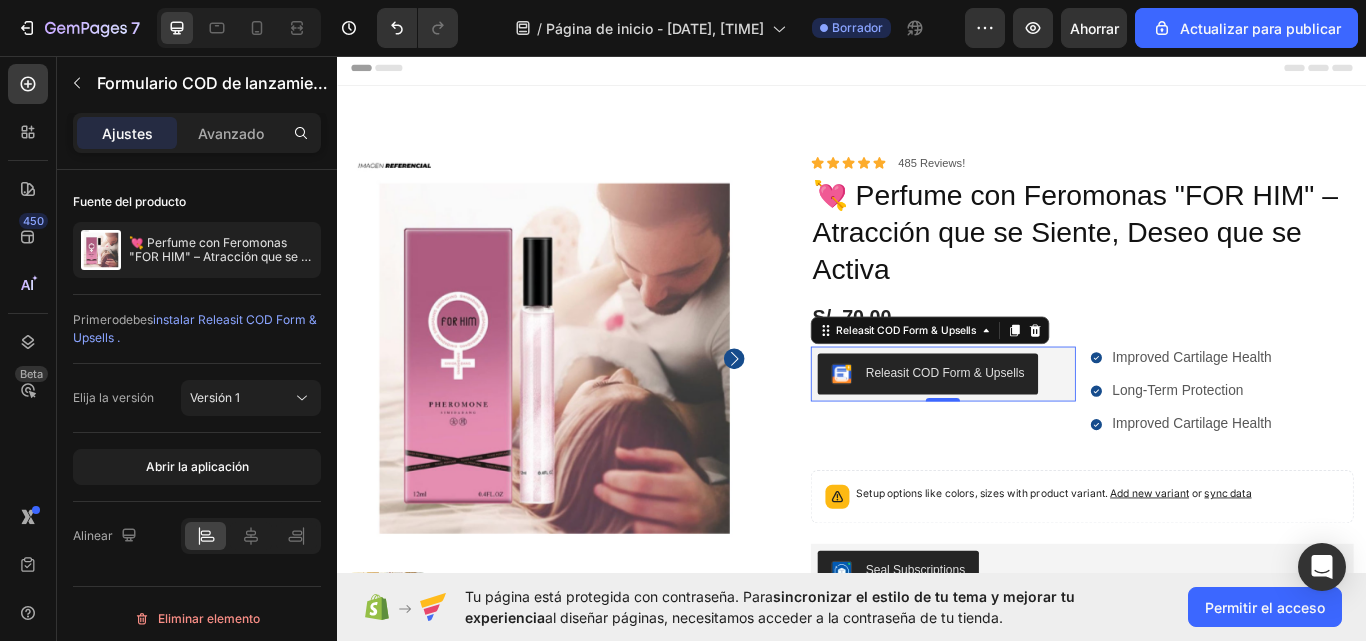 click on "Releasit COD Form & Upsells" at bounding box center [1045, 426] 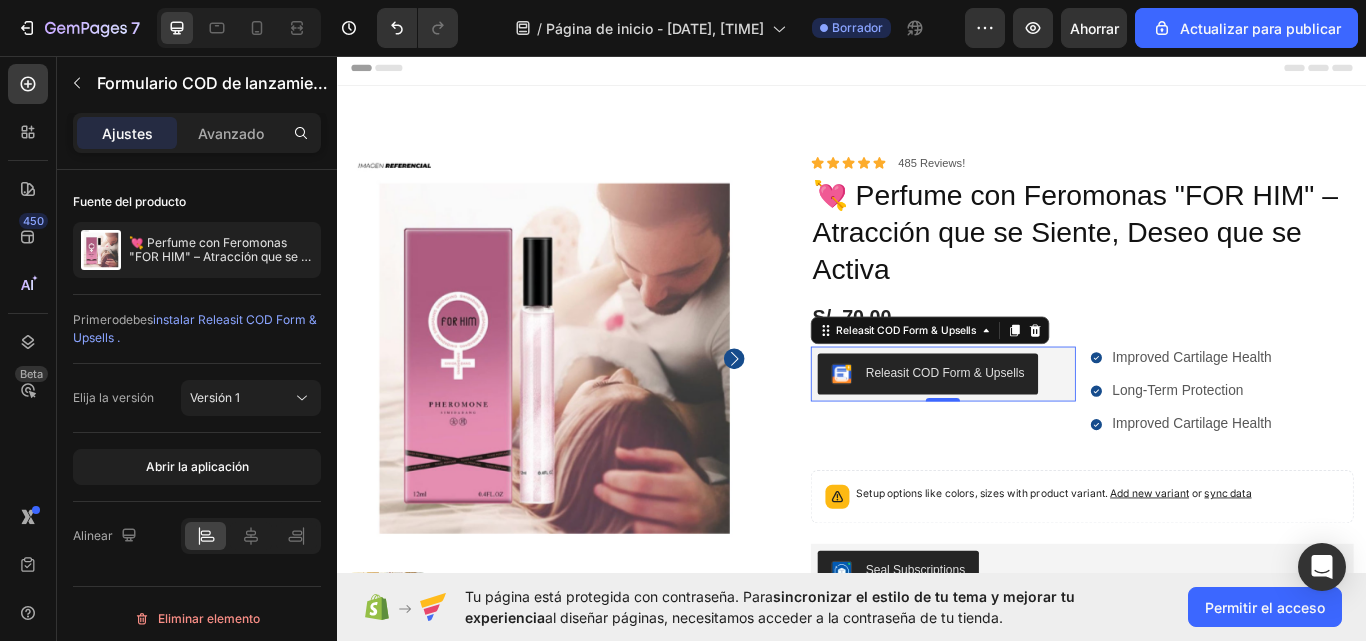 click on "Releasit COD Form & Upsells" at bounding box center (1045, 426) 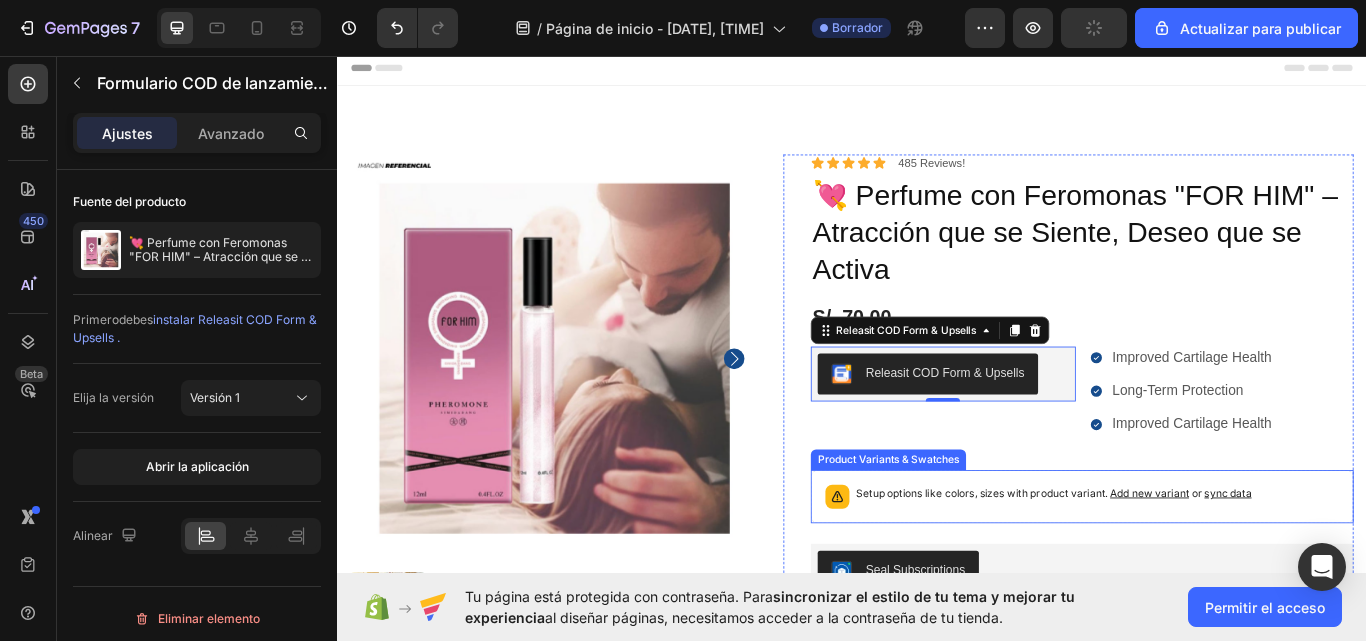 click on "Setup options like colors, sizes with product variant.       Add new variant   or   sync data" at bounding box center (1205, 571) 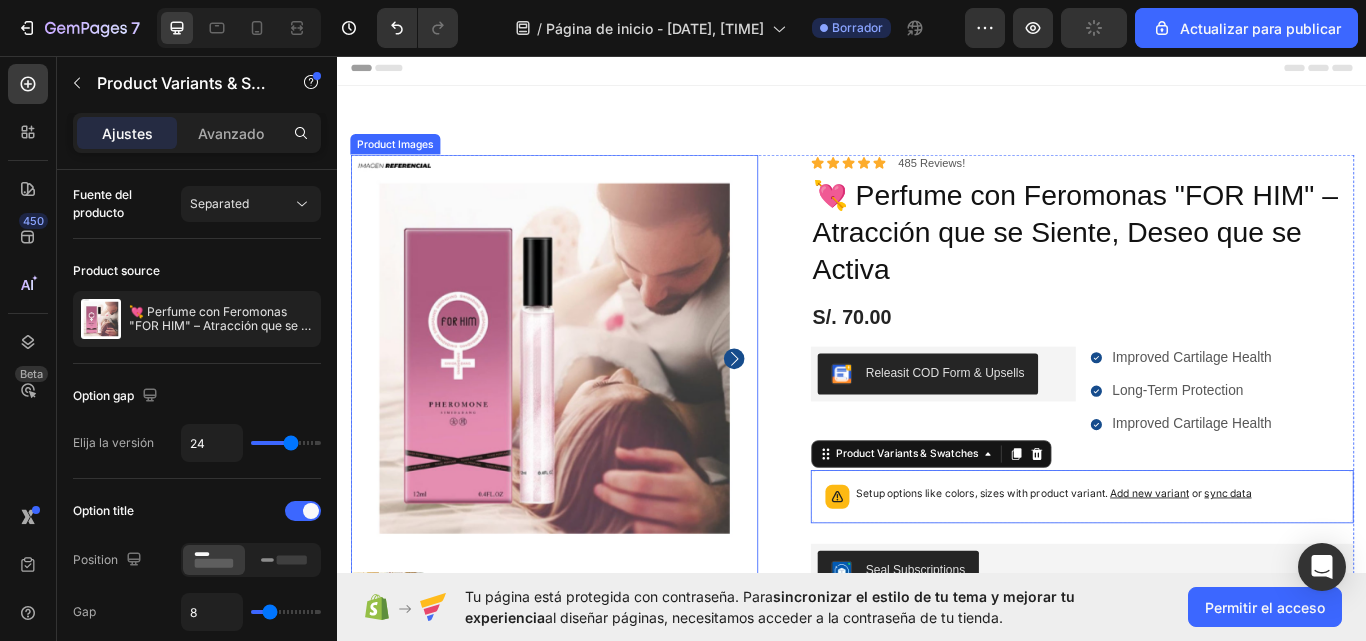 click at bounding box center [589, 409] 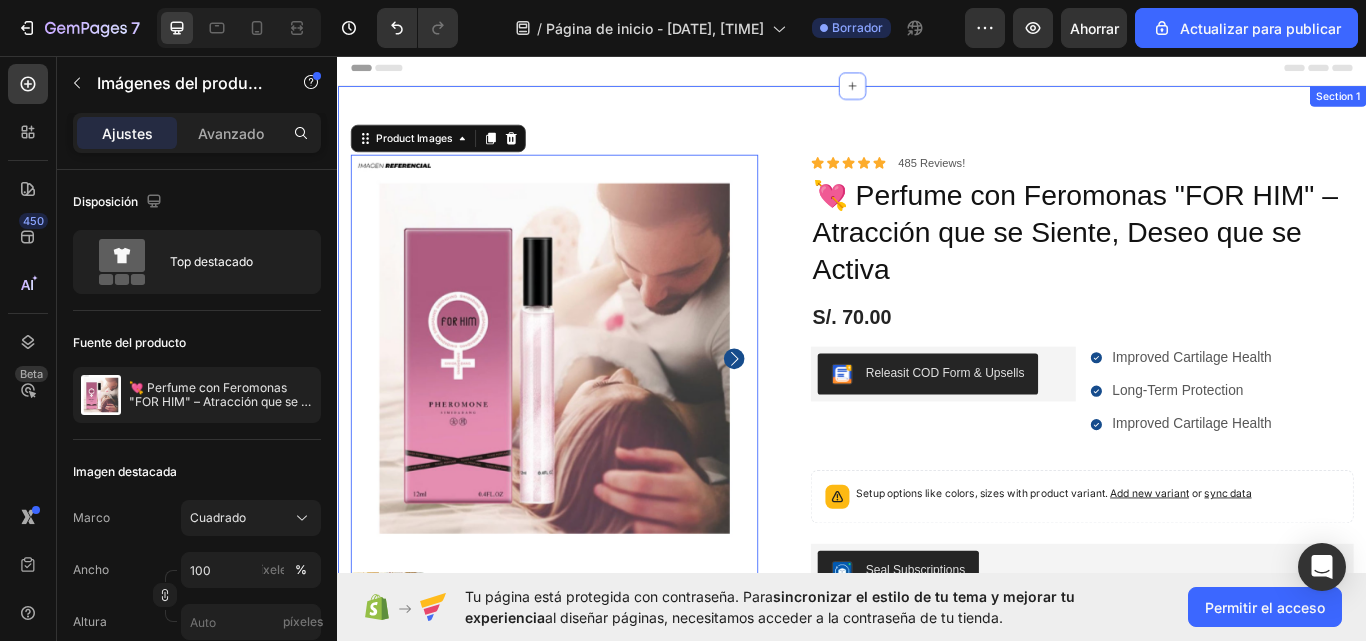 click on "100% Money-Back Guarantee Item List
60-Day Easy Returns Item List Row
Product Images   32
Icon Boosts immunity and defense Text Block
Icon Boosts immunity and defense Text Block
Icon Boosts immunity and defense Text Block Row Icon Icon Icon Icon Icon Icon List Briana M. Text Block Row Verified Buyer Item List Row “At vero eos et accusamus et iusto odio dignissimos ducimus qui blanditiis praesentium voluptatum” Text Block Row Icon Icon Icon Icon Icon Icon List 485 Reviews! Text Block Row 💘 Perfume con Feromonas "FOR HIM" – Atracción que se Siente, Deseo que se Activa Product Title S/. 70.00 Product Price Product Price Releasit COD Form & Upsells Releasit COD Form & Upsells Improved Cartilage Health Long-Term Protection Improved Cartilage Health Item List Row Setup options like colors, sizes with product variant.       Add new variant   or   sync data Seal Subscriptions 1" at bounding box center (937, 653) 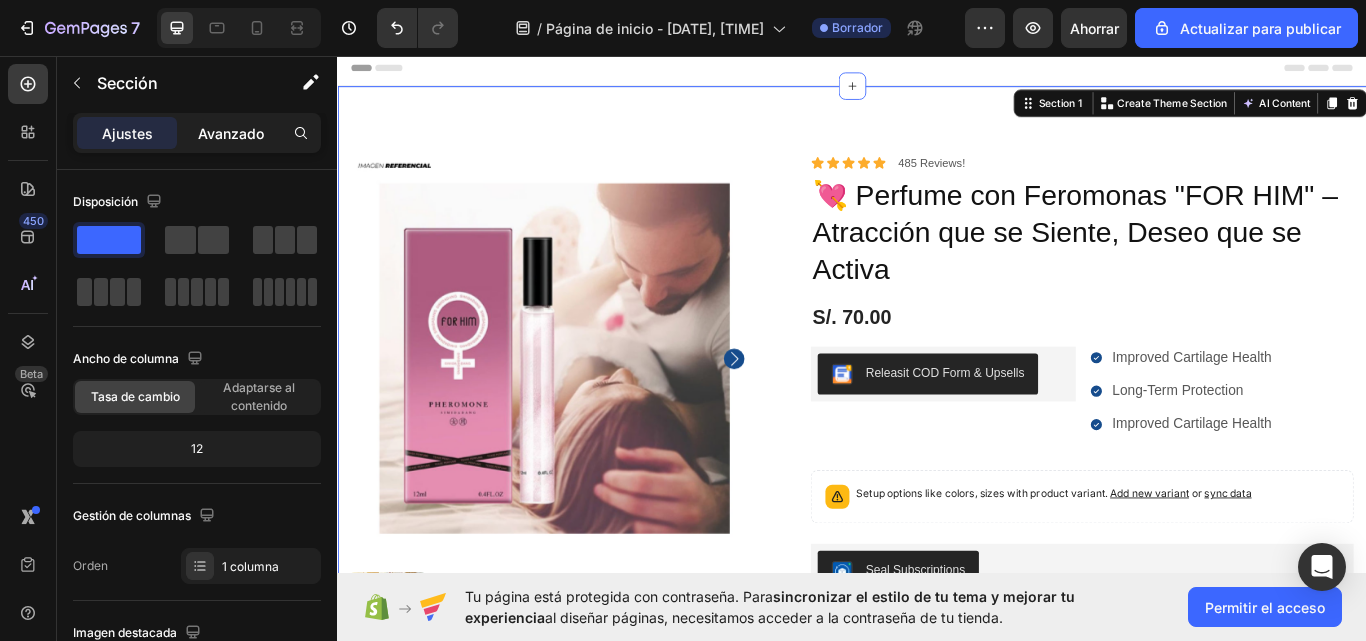 click on "Avanzado" at bounding box center [231, 133] 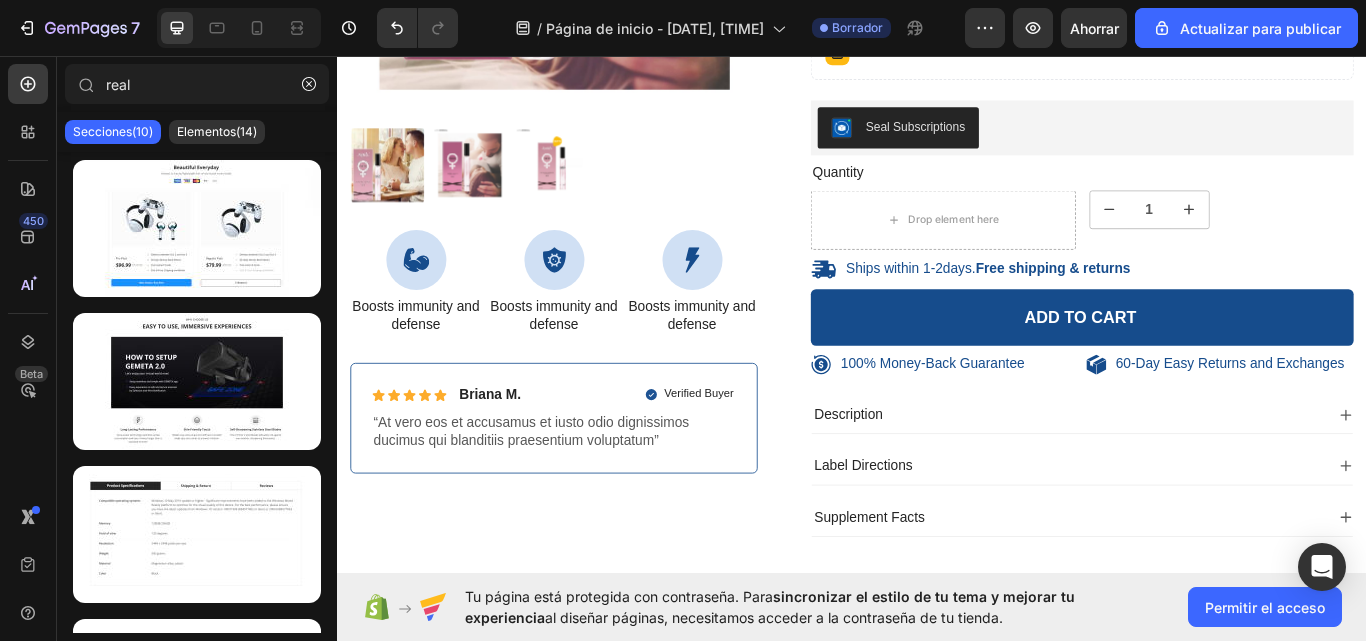 scroll, scrollTop: 505, scrollLeft: 0, axis: vertical 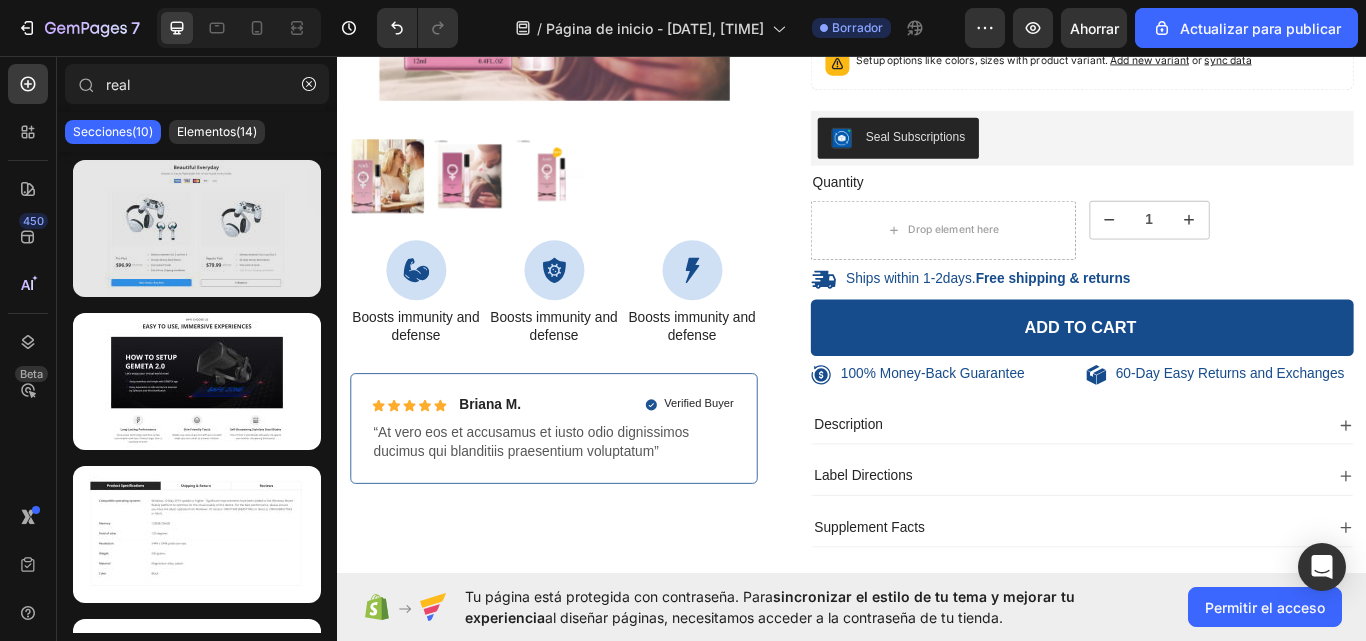 click at bounding box center [197, 228] 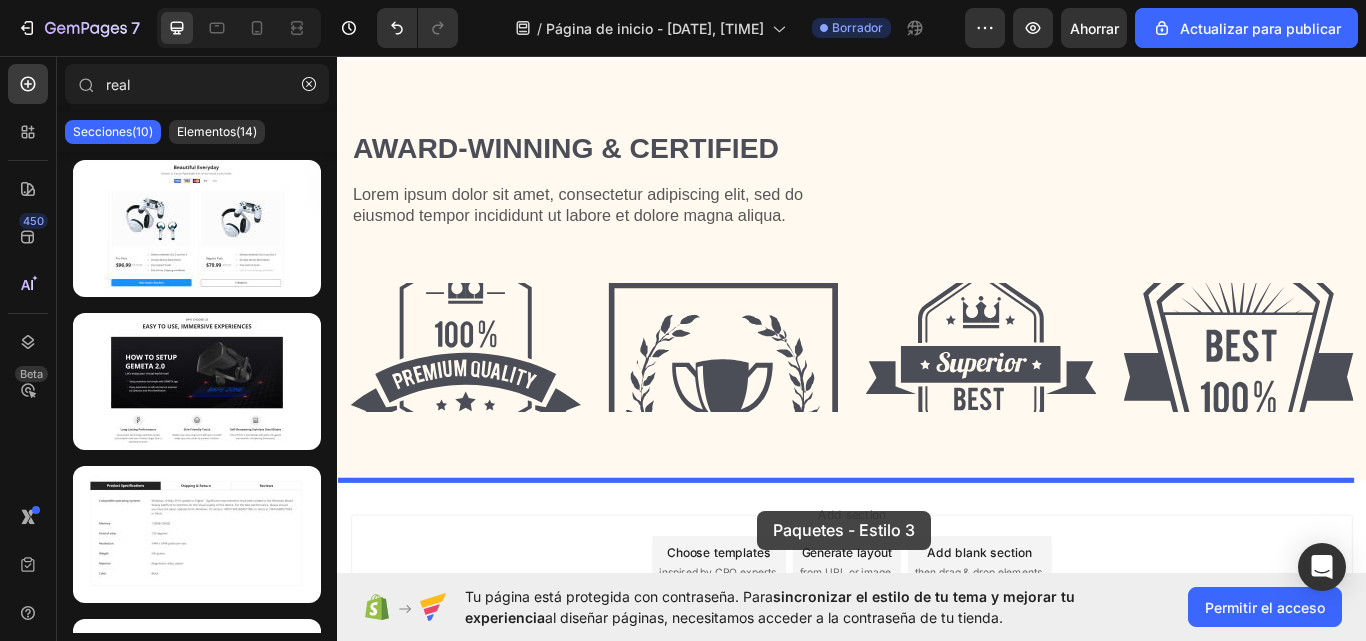 scroll, scrollTop: 1328, scrollLeft: 0, axis: vertical 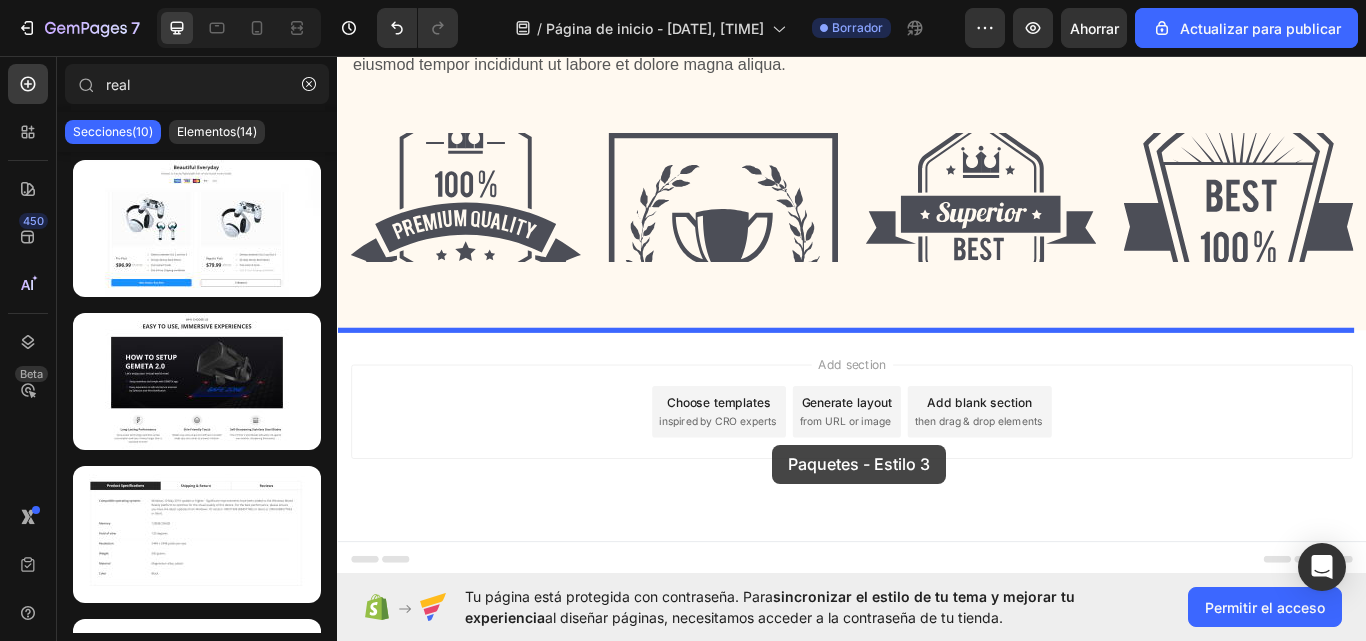 drag, startPoint x: 584, startPoint y: 309, endPoint x: 844, endPoint y: 510, distance: 328.63507 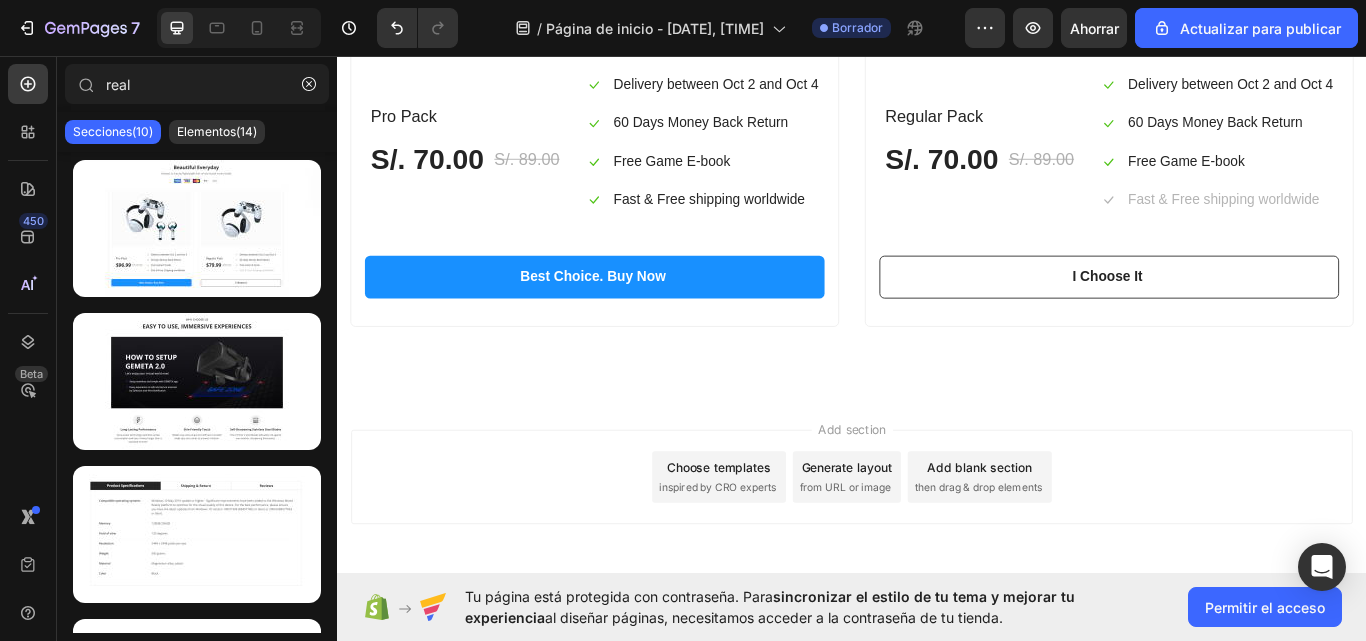 scroll, scrollTop: 2490, scrollLeft: 0, axis: vertical 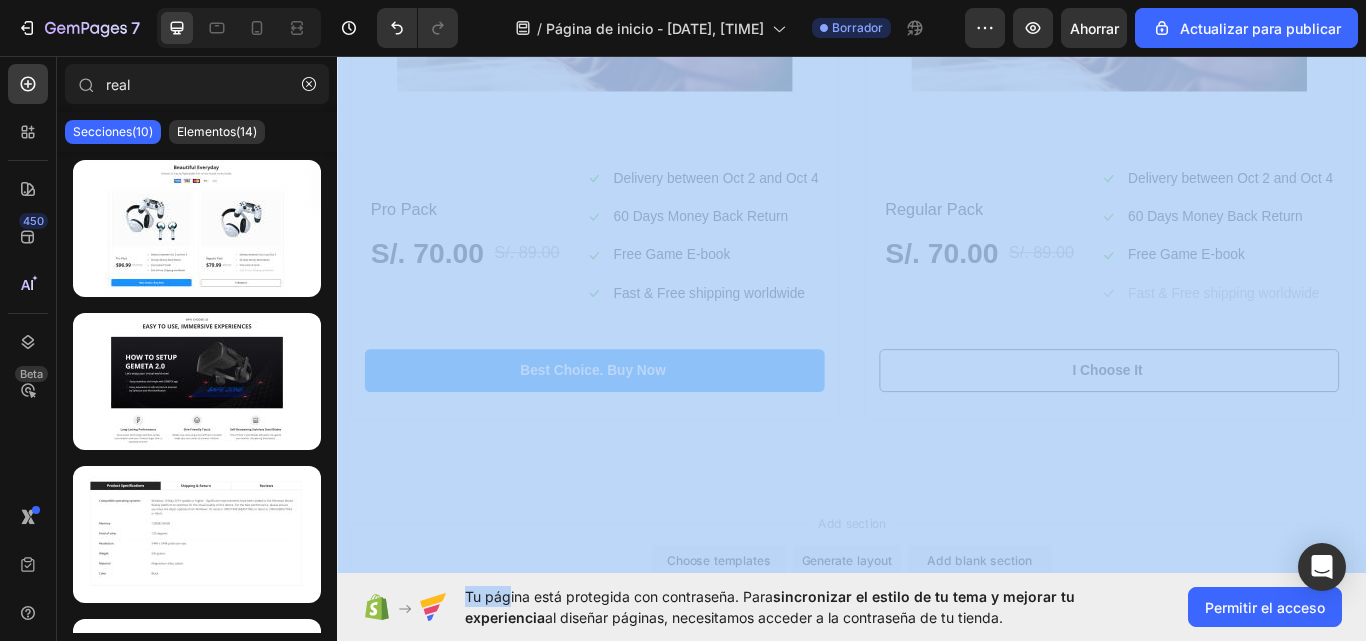 drag, startPoint x: 623, startPoint y: 507, endPoint x: 686, endPoint y: 590, distance: 104.20173 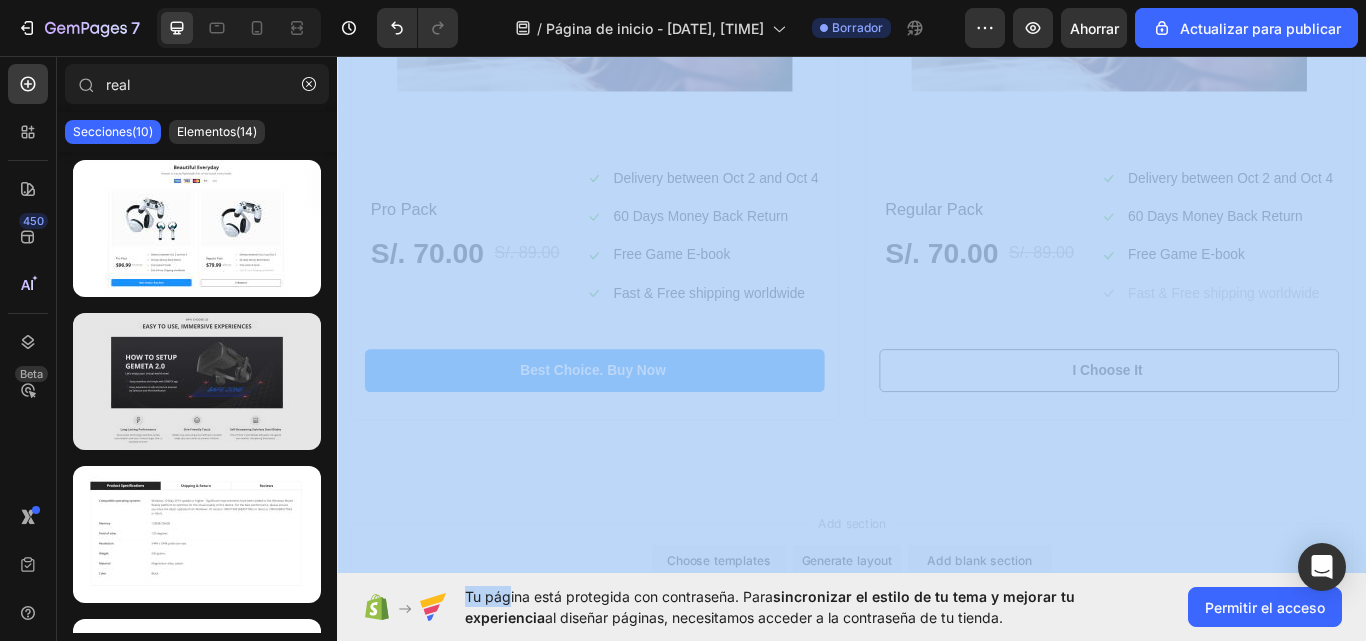 click at bounding box center (197, 381) 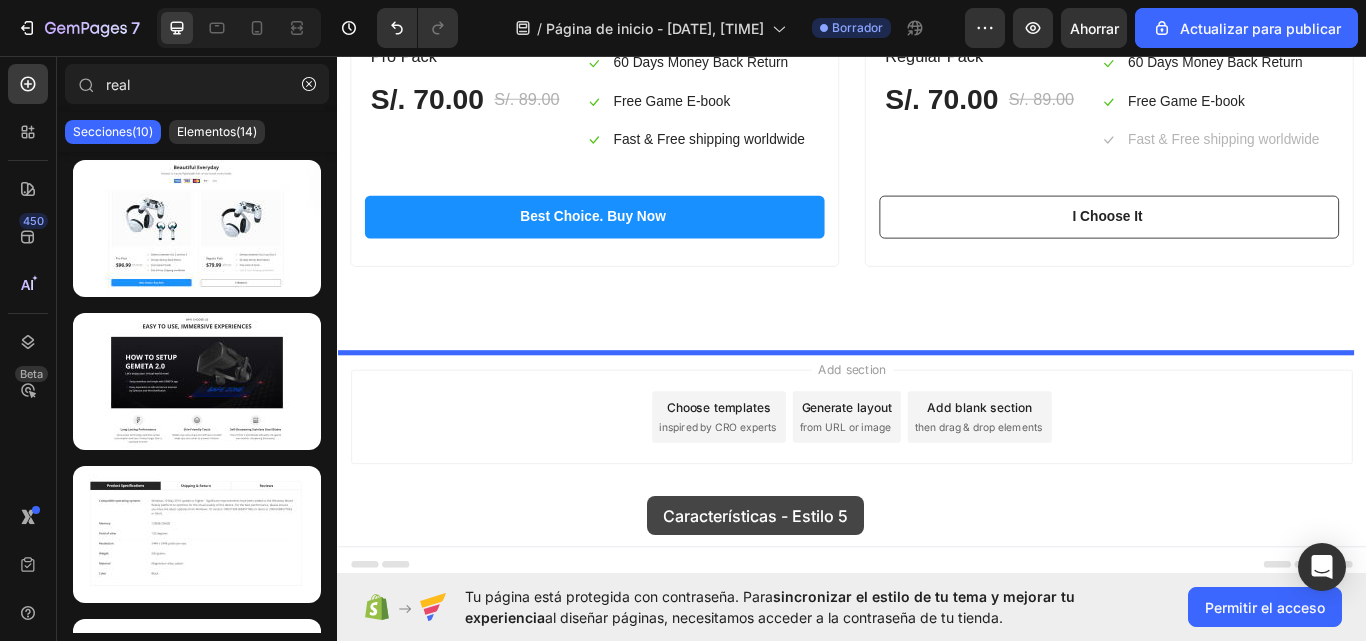 scroll, scrollTop: 2567, scrollLeft: 0, axis: vertical 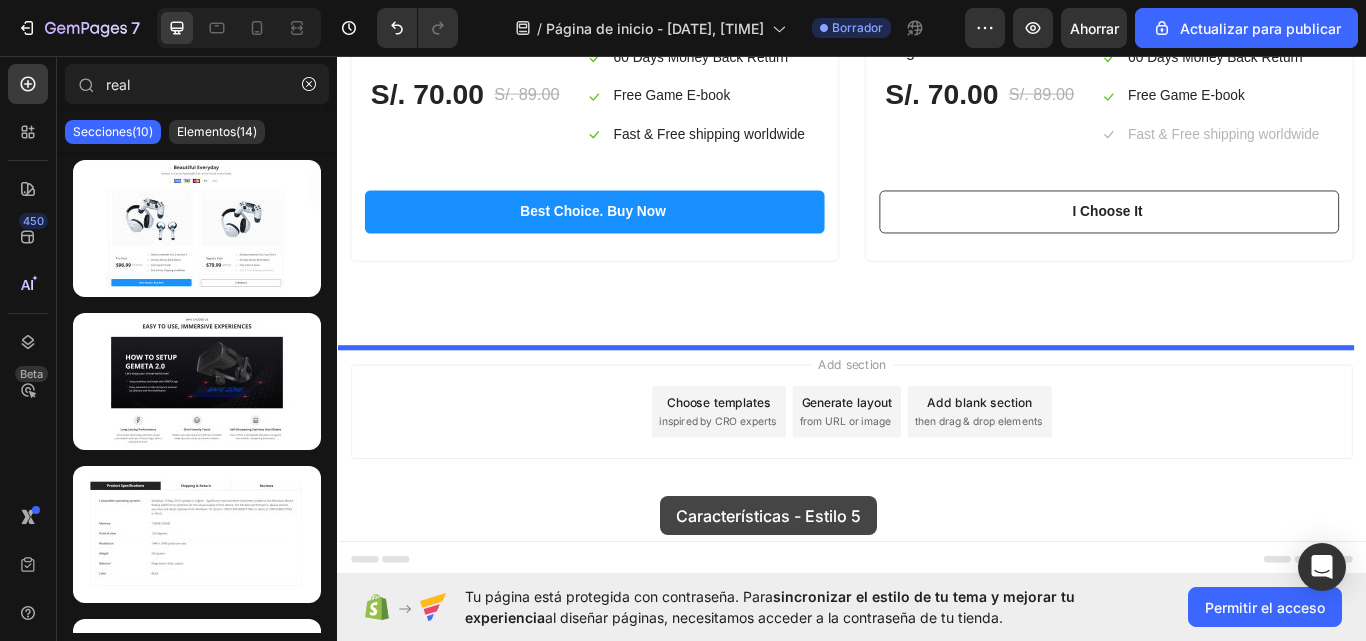 drag, startPoint x: 474, startPoint y: 439, endPoint x: 714, endPoint y: 570, distance: 273.4246 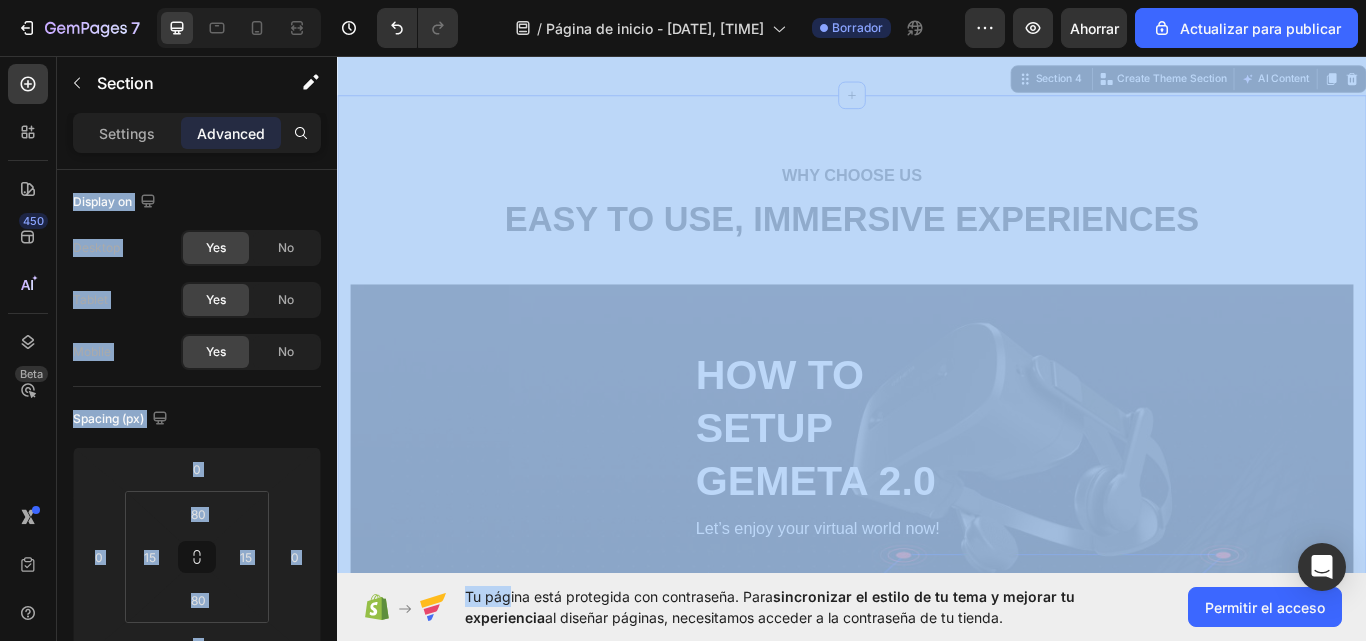 scroll, scrollTop: 2823, scrollLeft: 0, axis: vertical 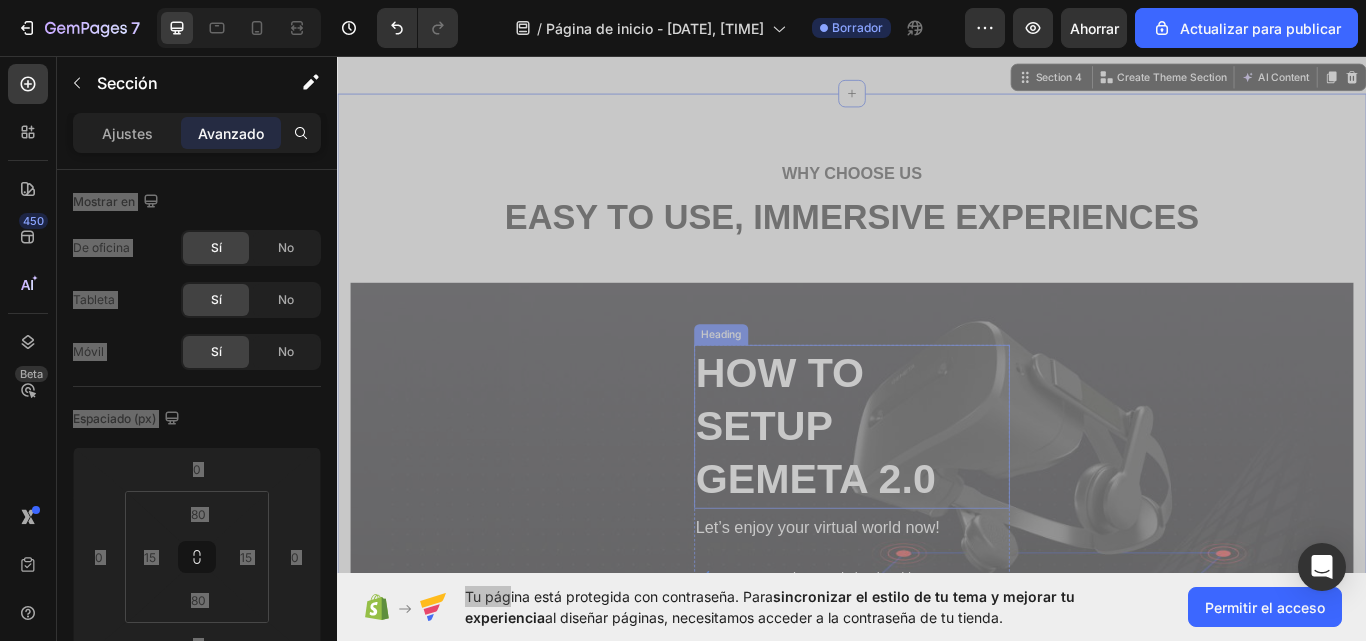 click on "HOW TO SETUP  GEMETA 2.0" at bounding box center (937, 489) 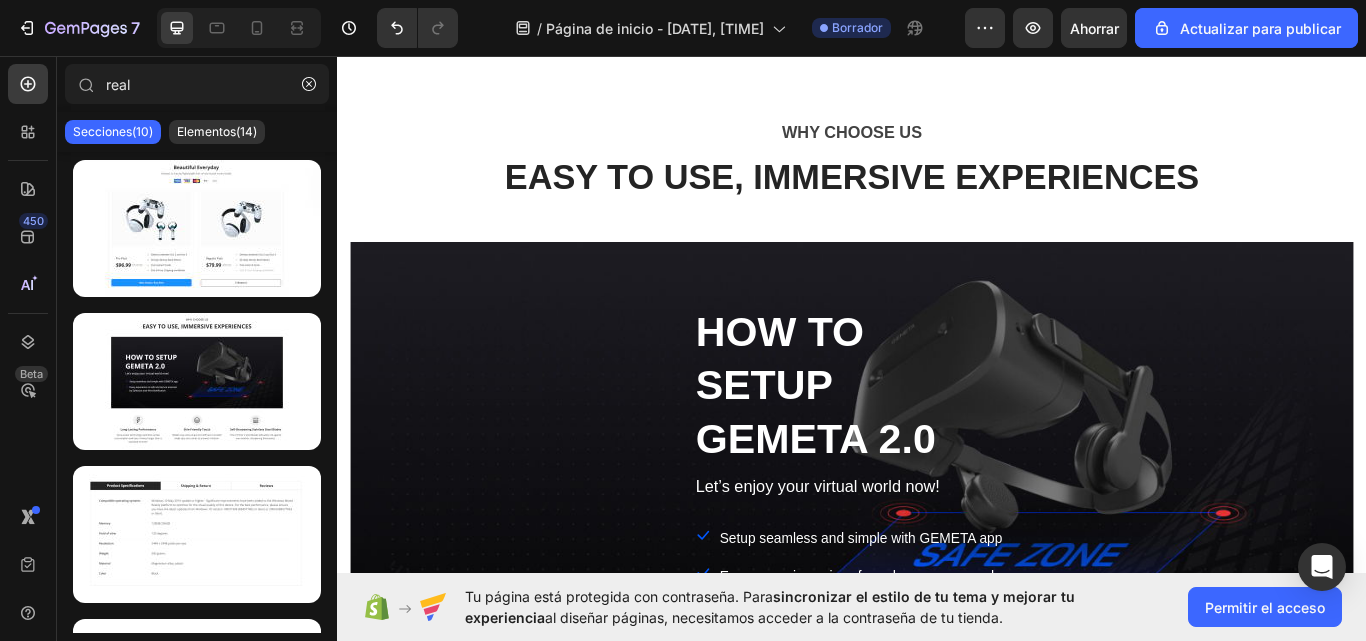 scroll, scrollTop: 3191, scrollLeft: 0, axis: vertical 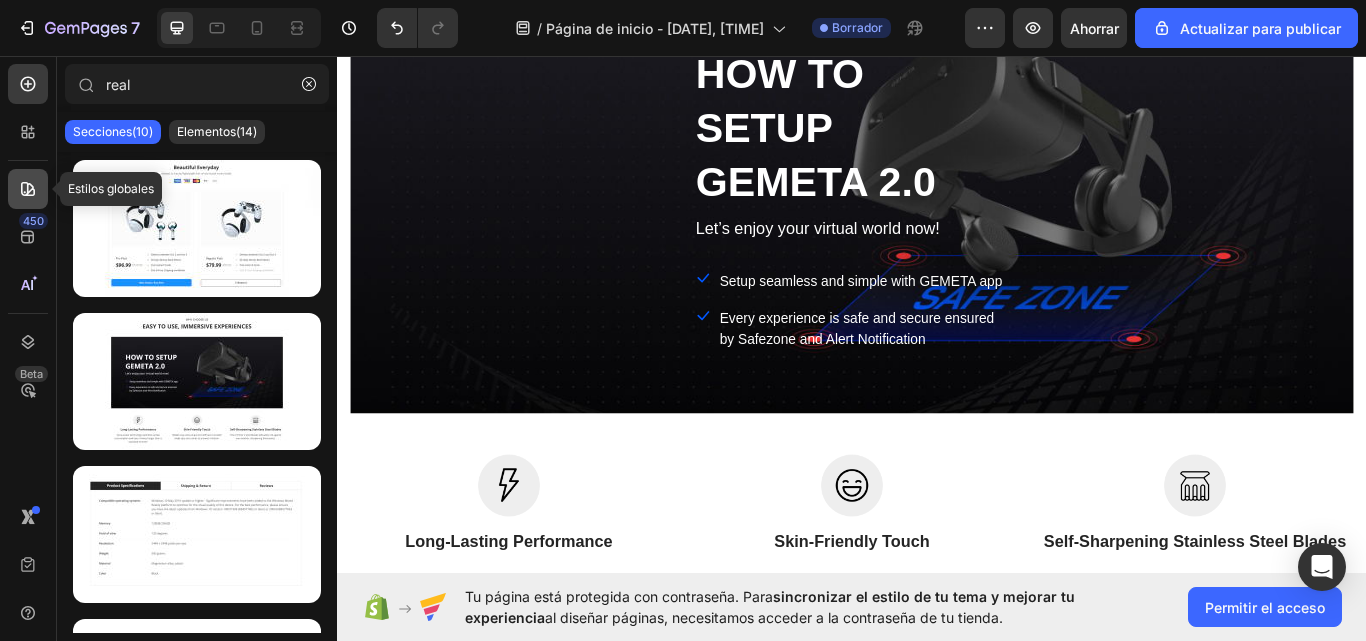 click 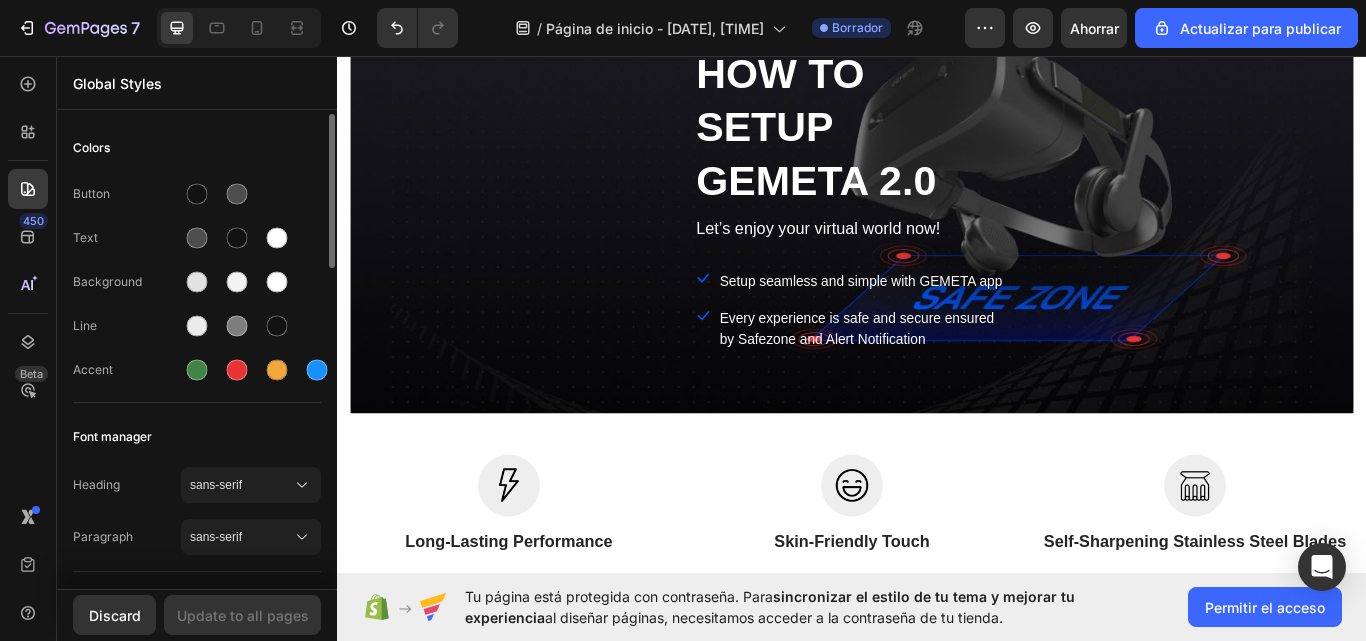 click on "Heading sans-serif Paragraph sans-serif" 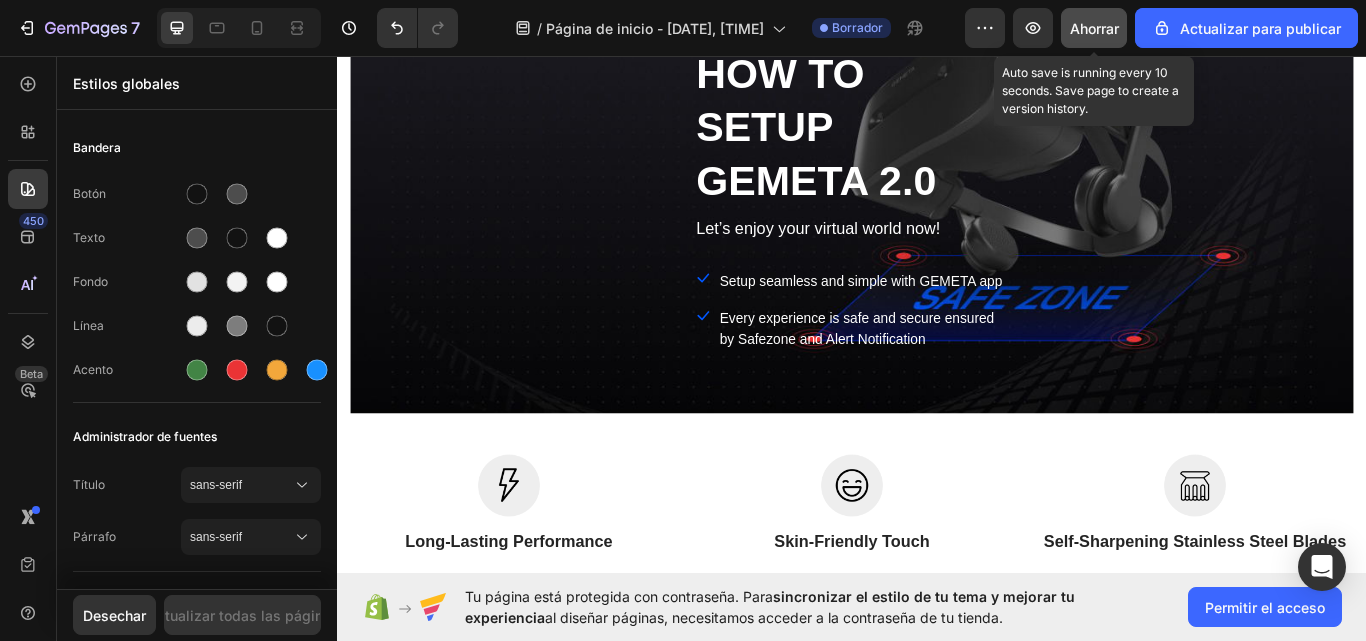 click on "Ahorrar" at bounding box center (1094, 28) 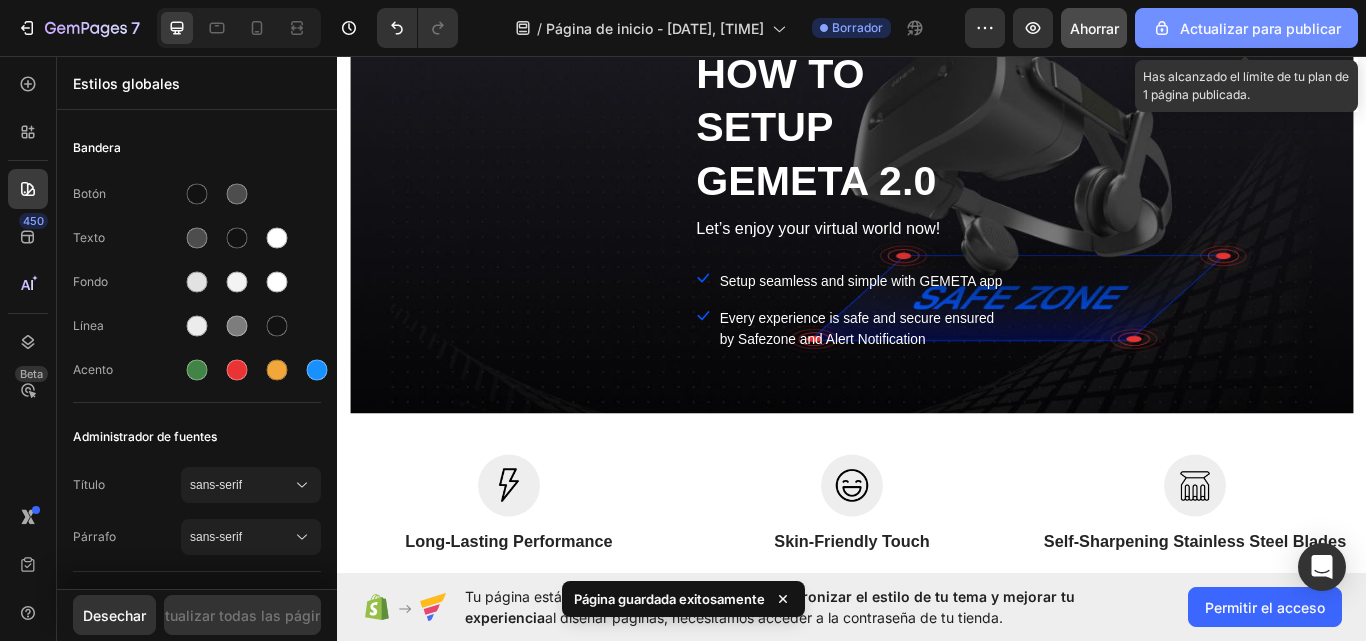 click on "Actualizar para publicar" at bounding box center (1246, 28) 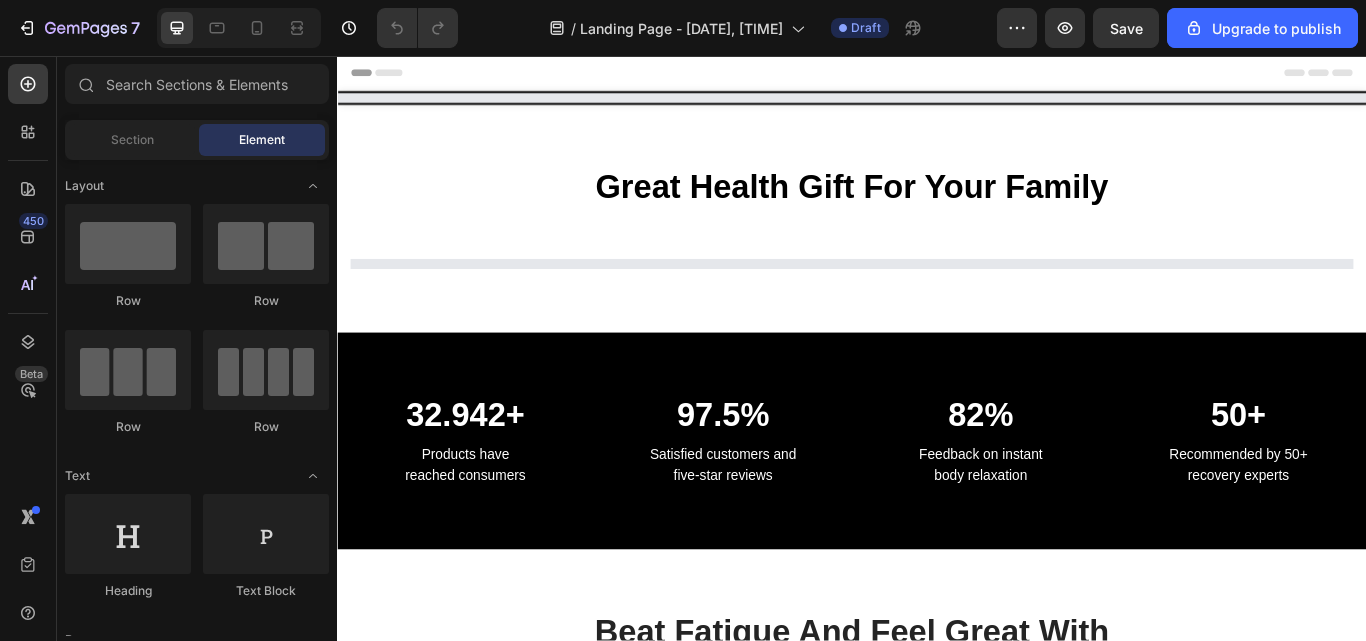 scroll, scrollTop: 0, scrollLeft: 0, axis: both 